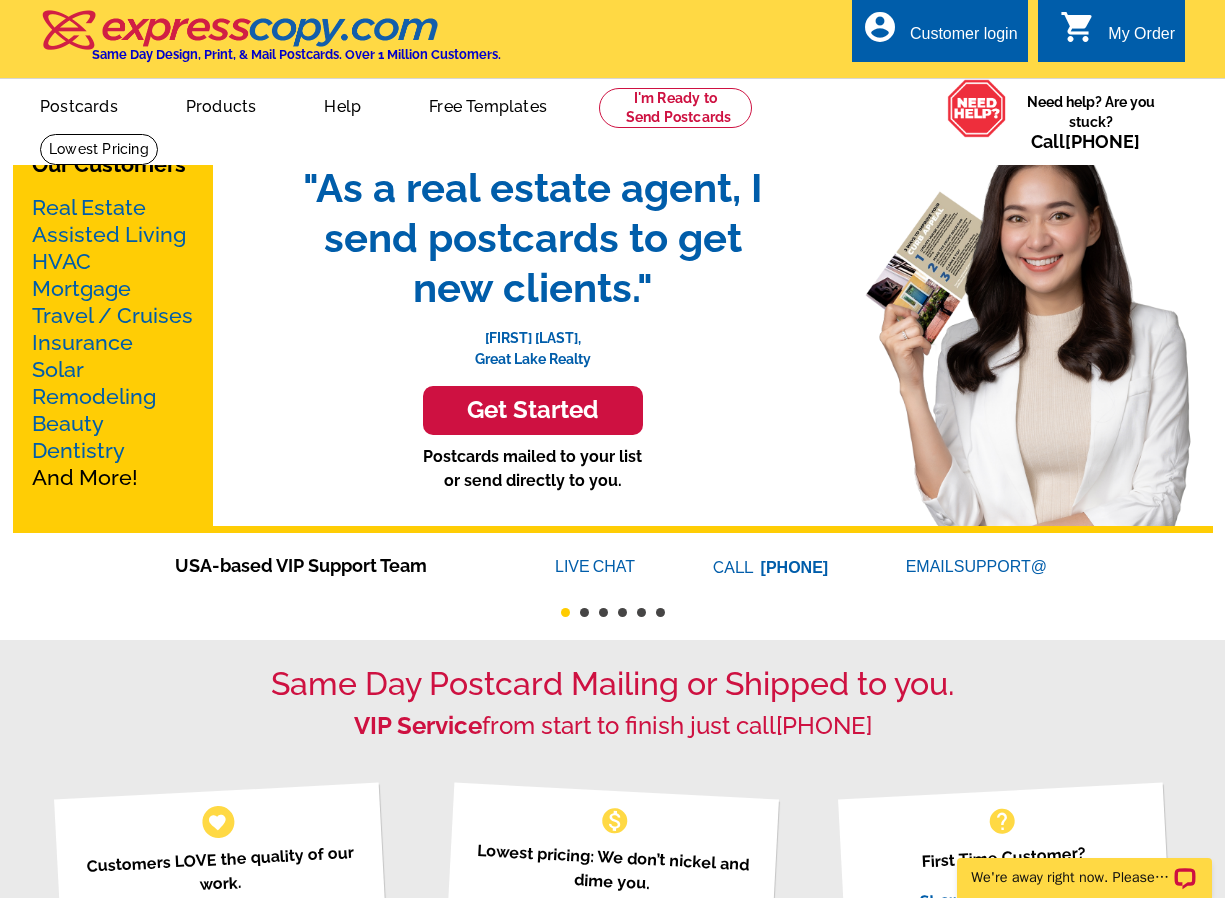 scroll, scrollTop: 0, scrollLeft: 0, axis: both 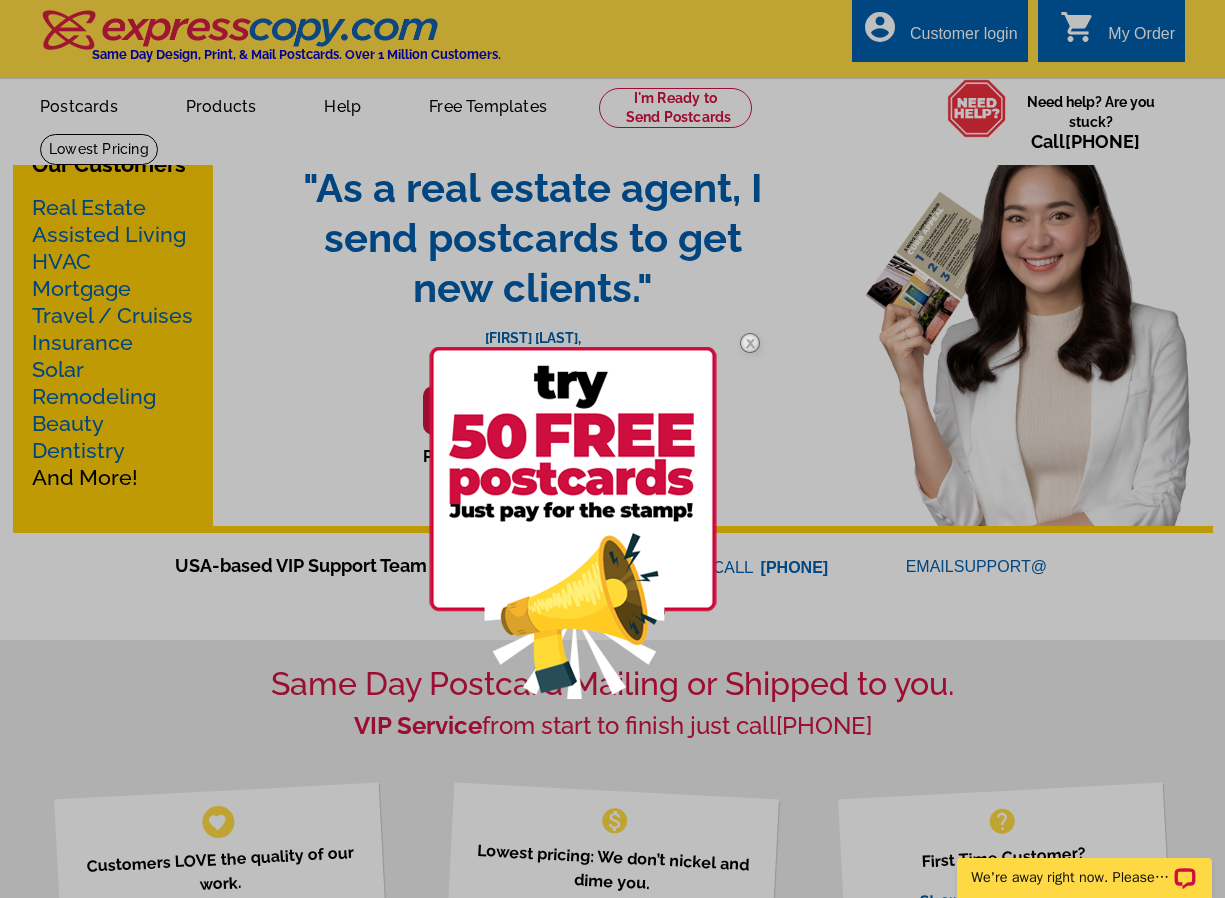 click at bounding box center [750, 343] 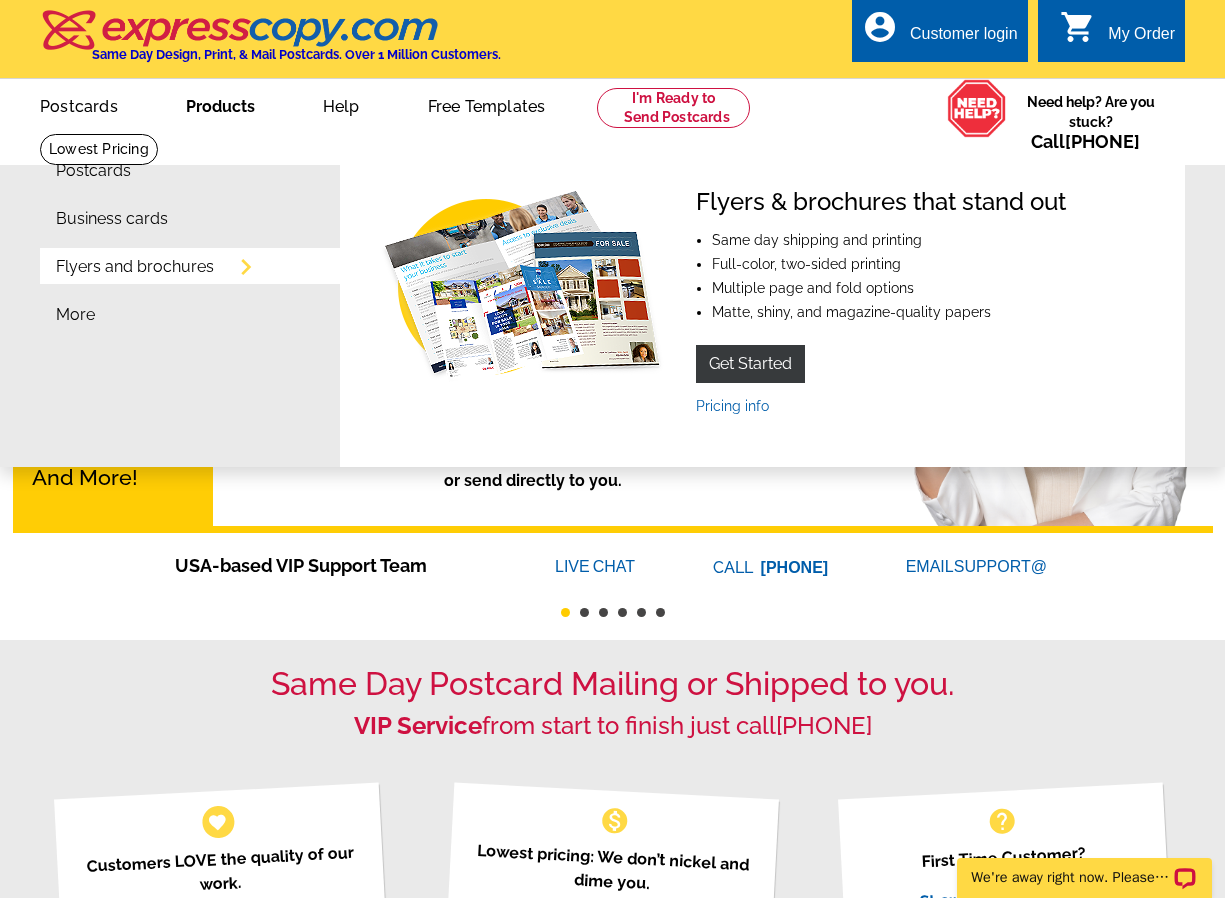 click on "Products" at bounding box center (220, 104) 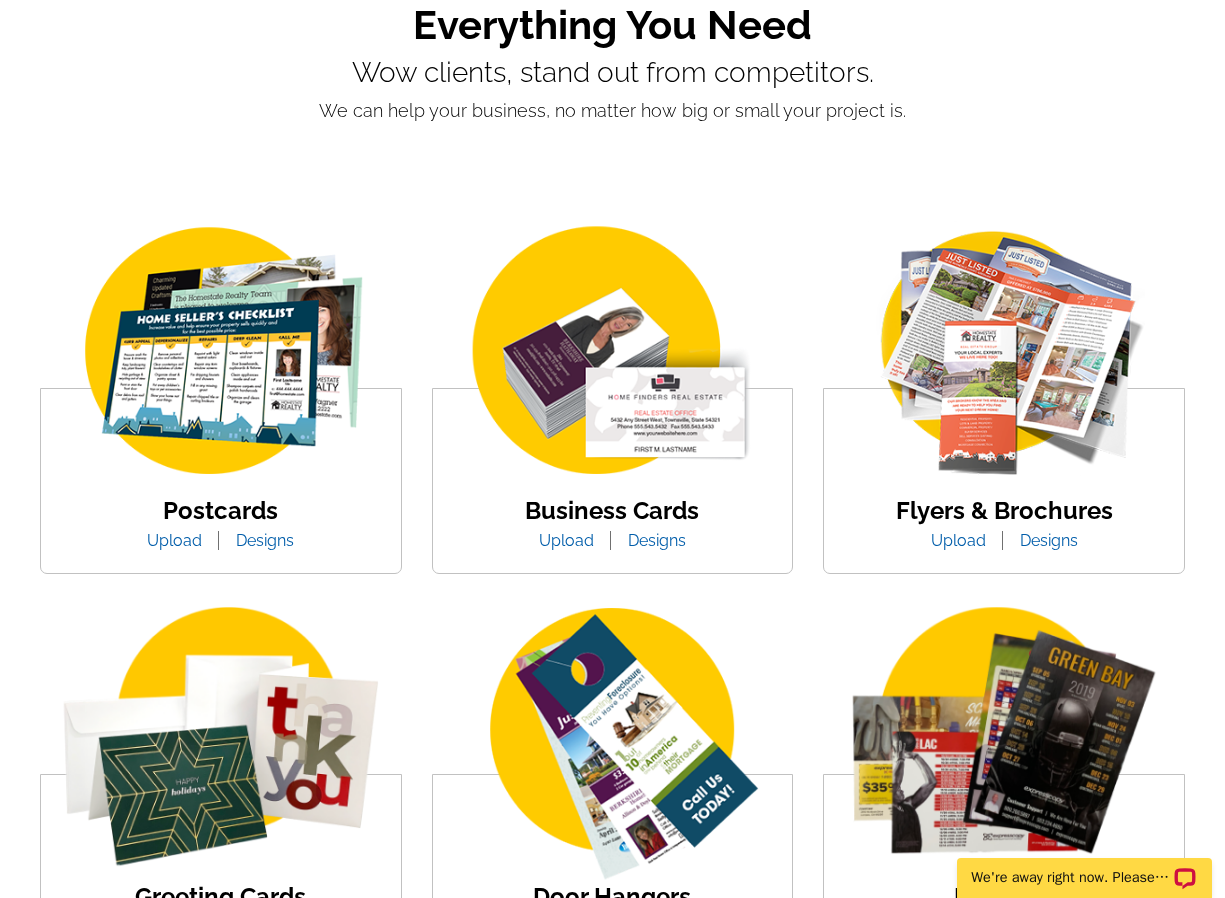 scroll, scrollTop: 0, scrollLeft: 0, axis: both 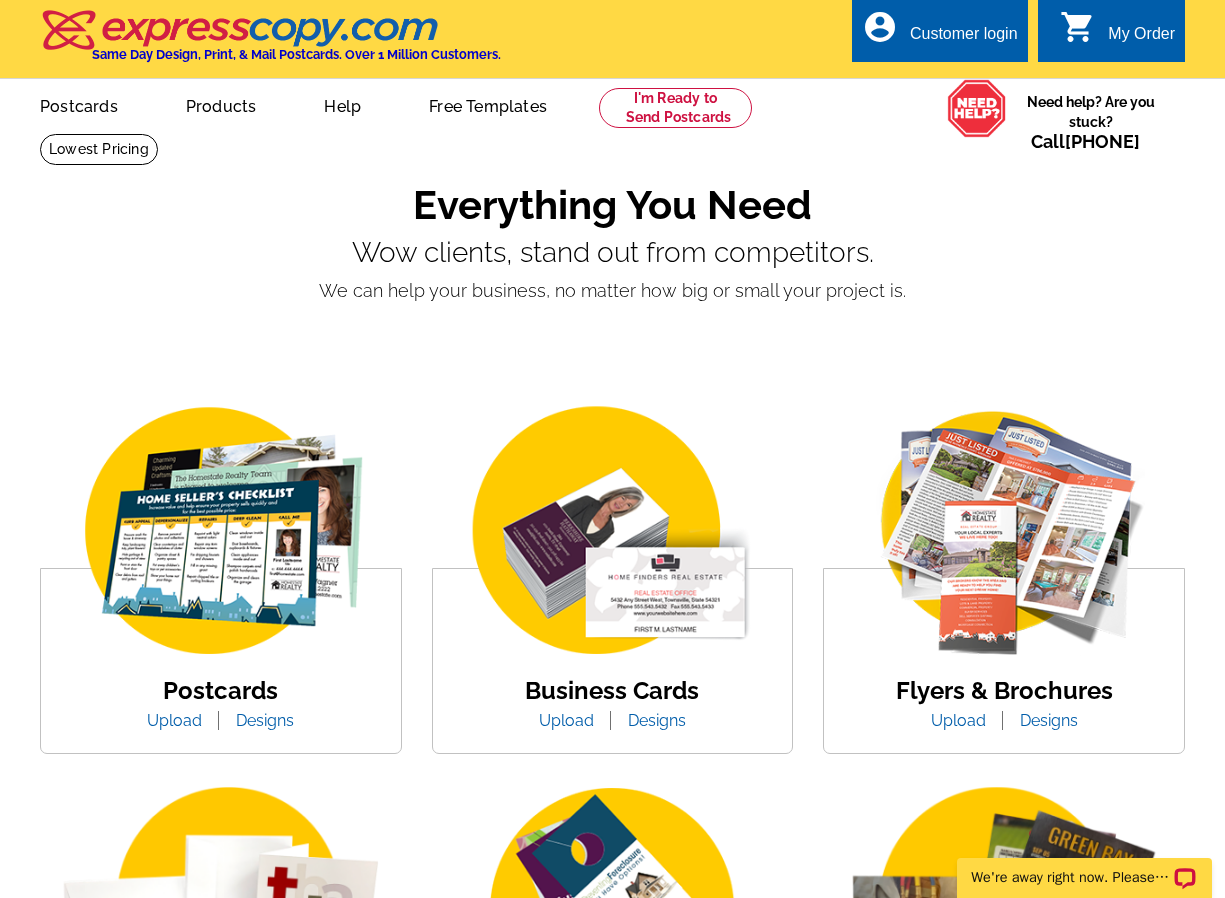 click at bounding box center [1004, 532] 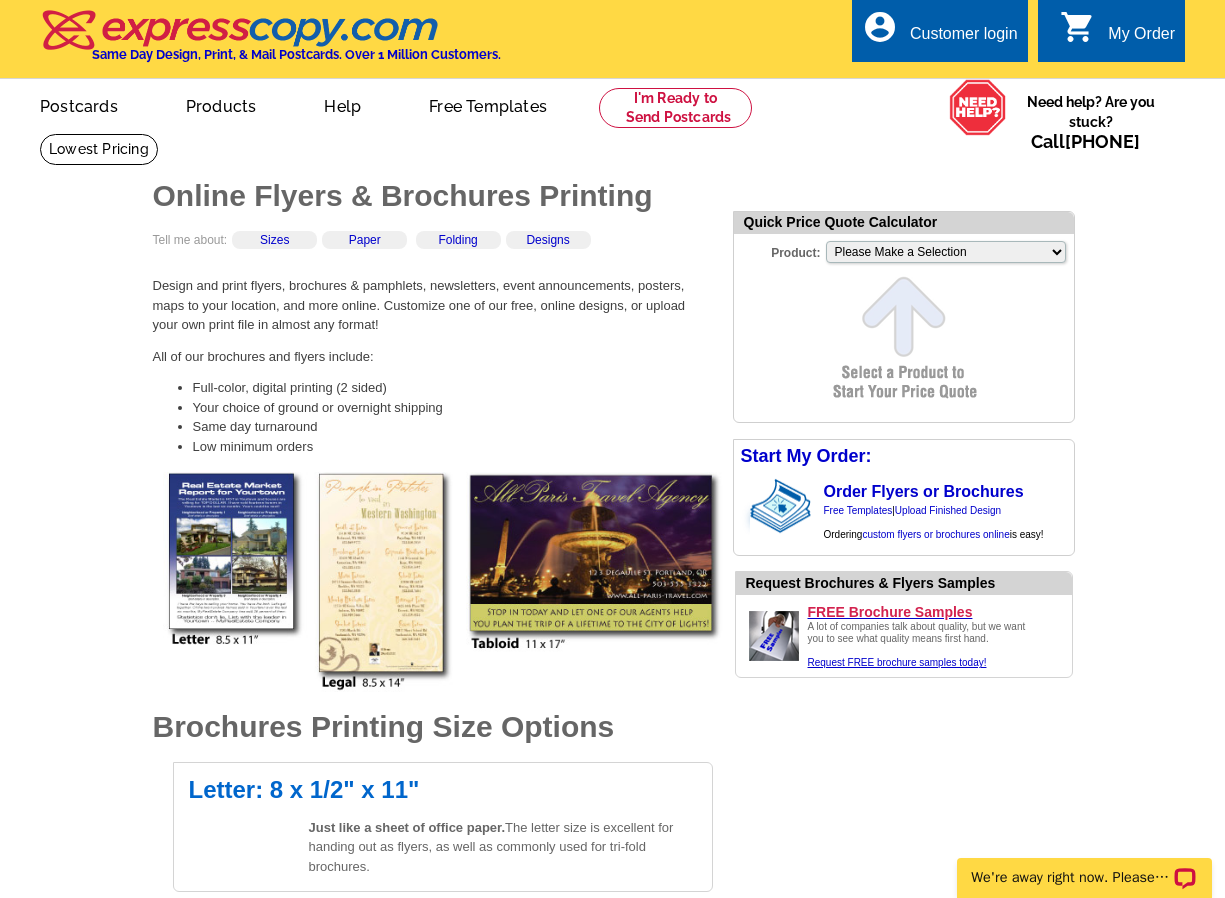 scroll, scrollTop: 0, scrollLeft: 0, axis: both 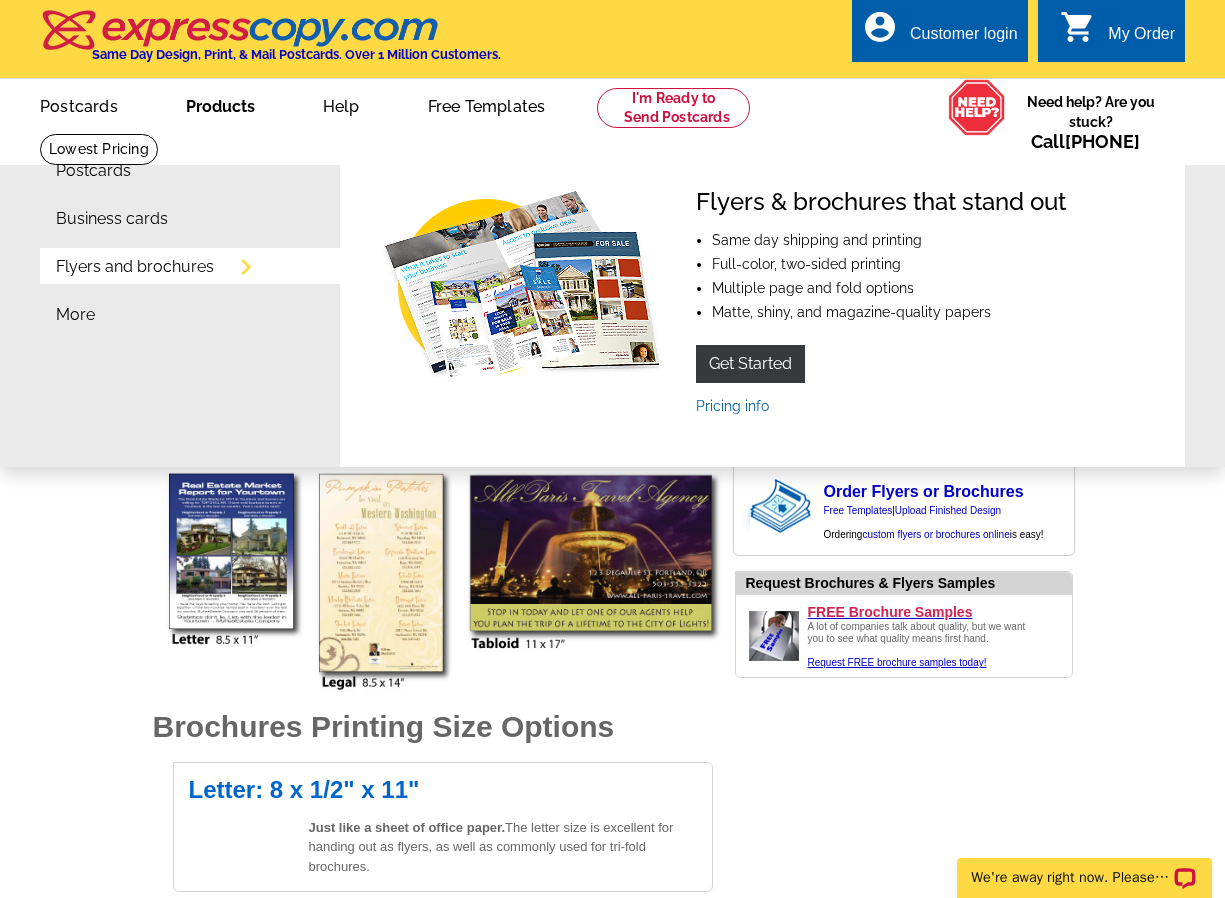 click on "Products" at bounding box center (220, 104) 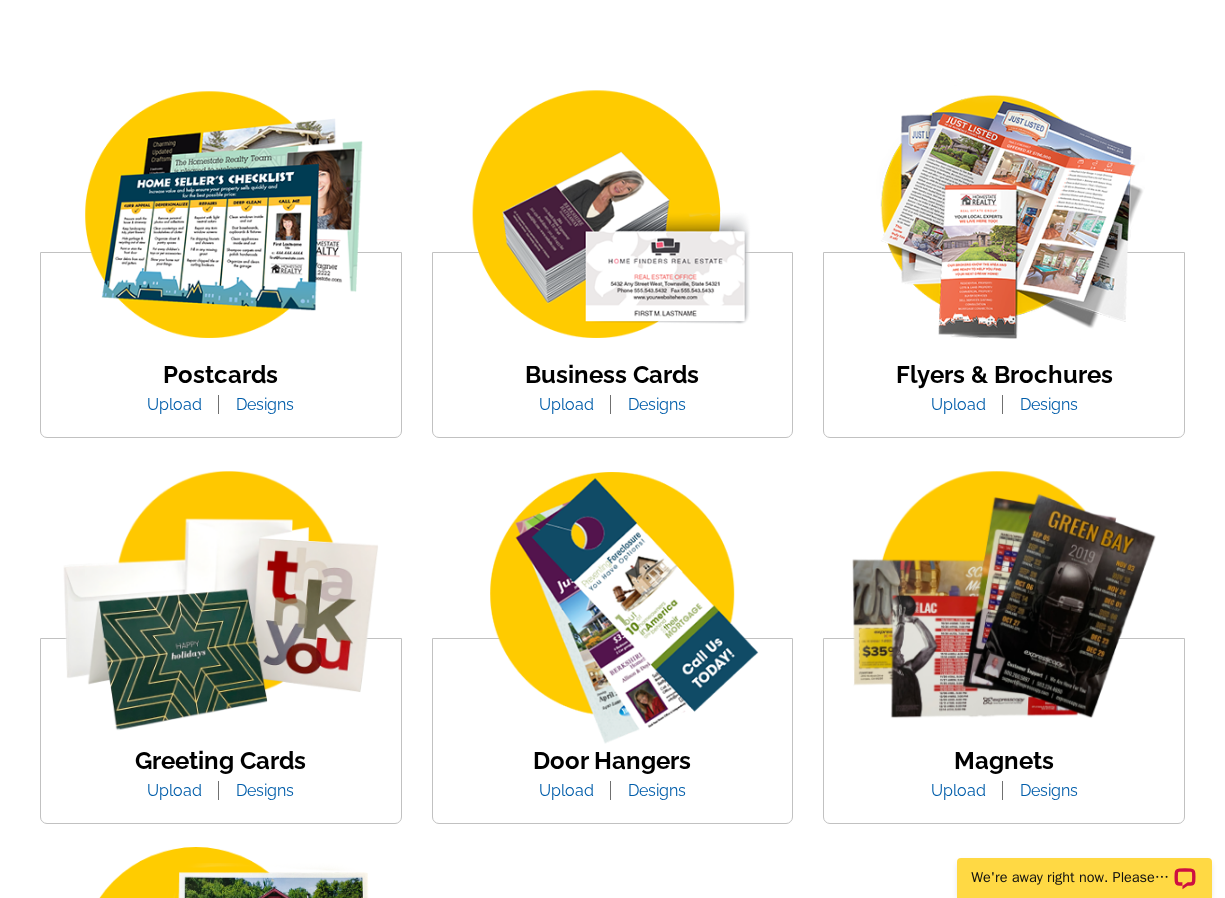scroll, scrollTop: 0, scrollLeft: 0, axis: both 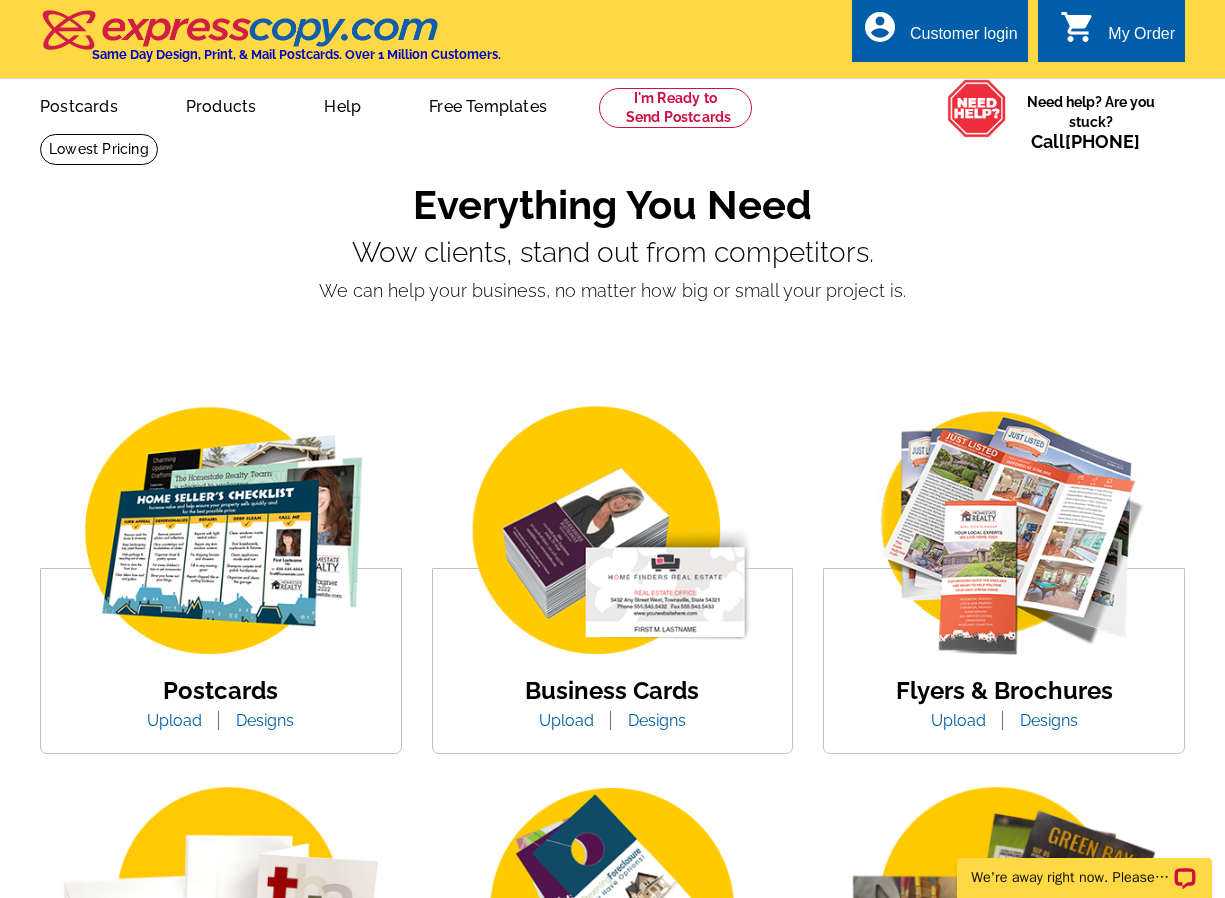 click at bounding box center [221, 532] 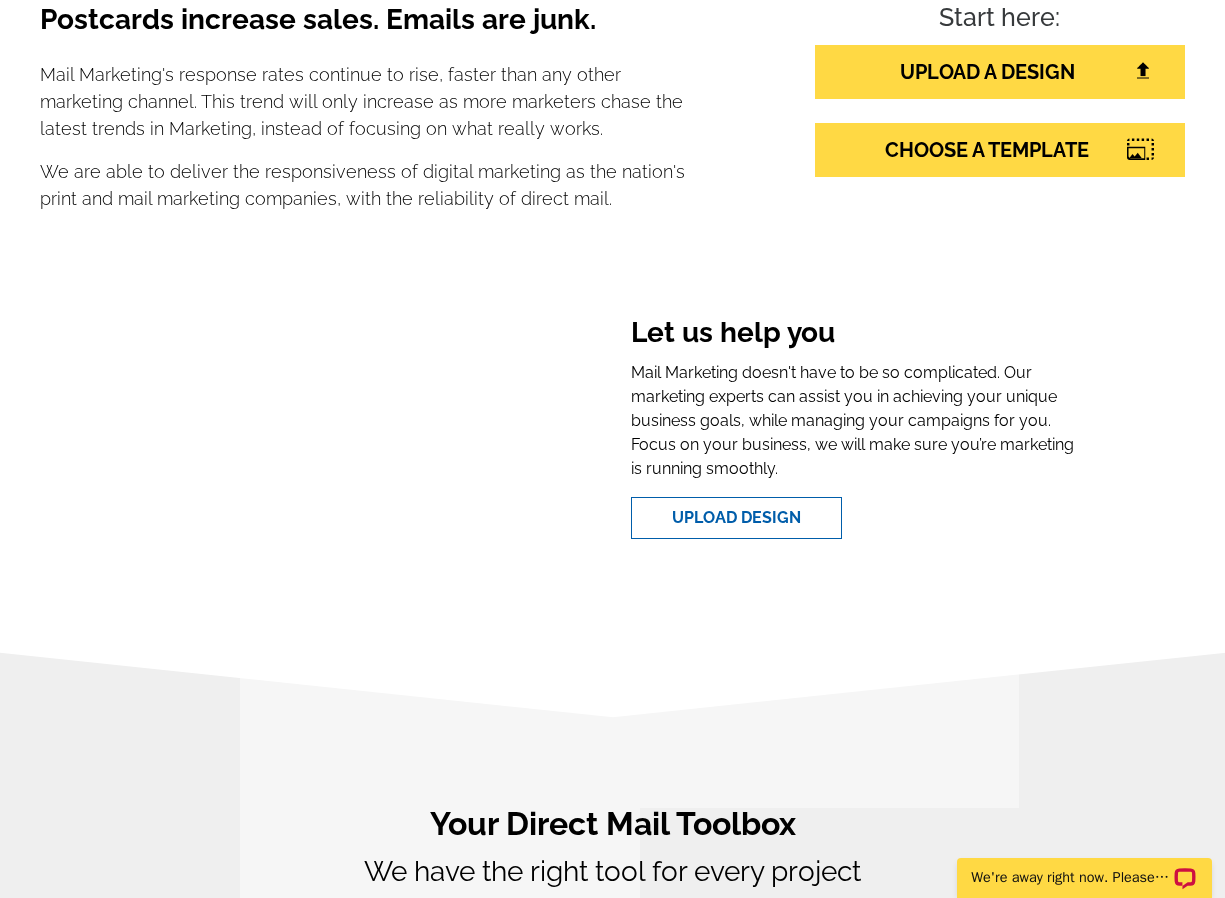 scroll, scrollTop: 0, scrollLeft: 0, axis: both 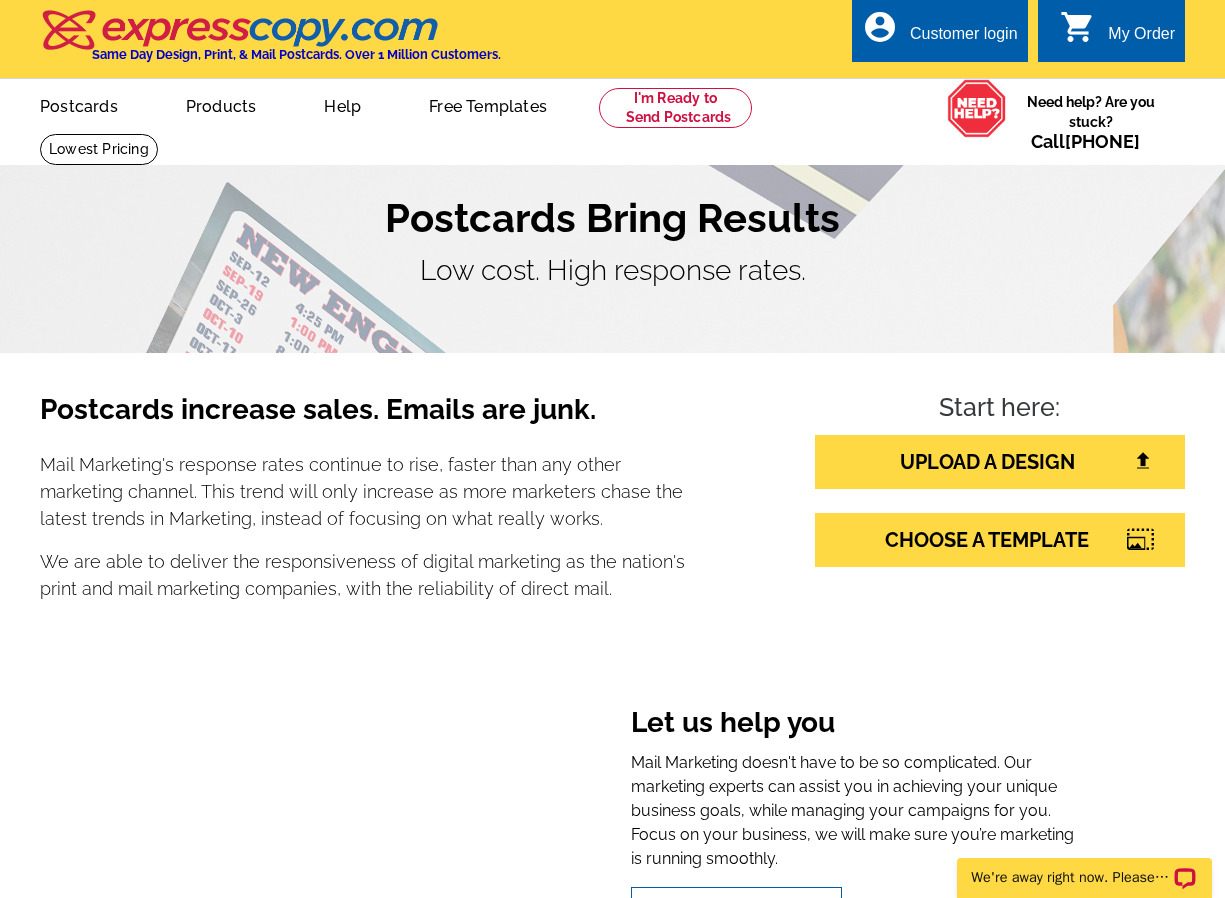 click on "account_circle
Customer login" at bounding box center (940, 30) 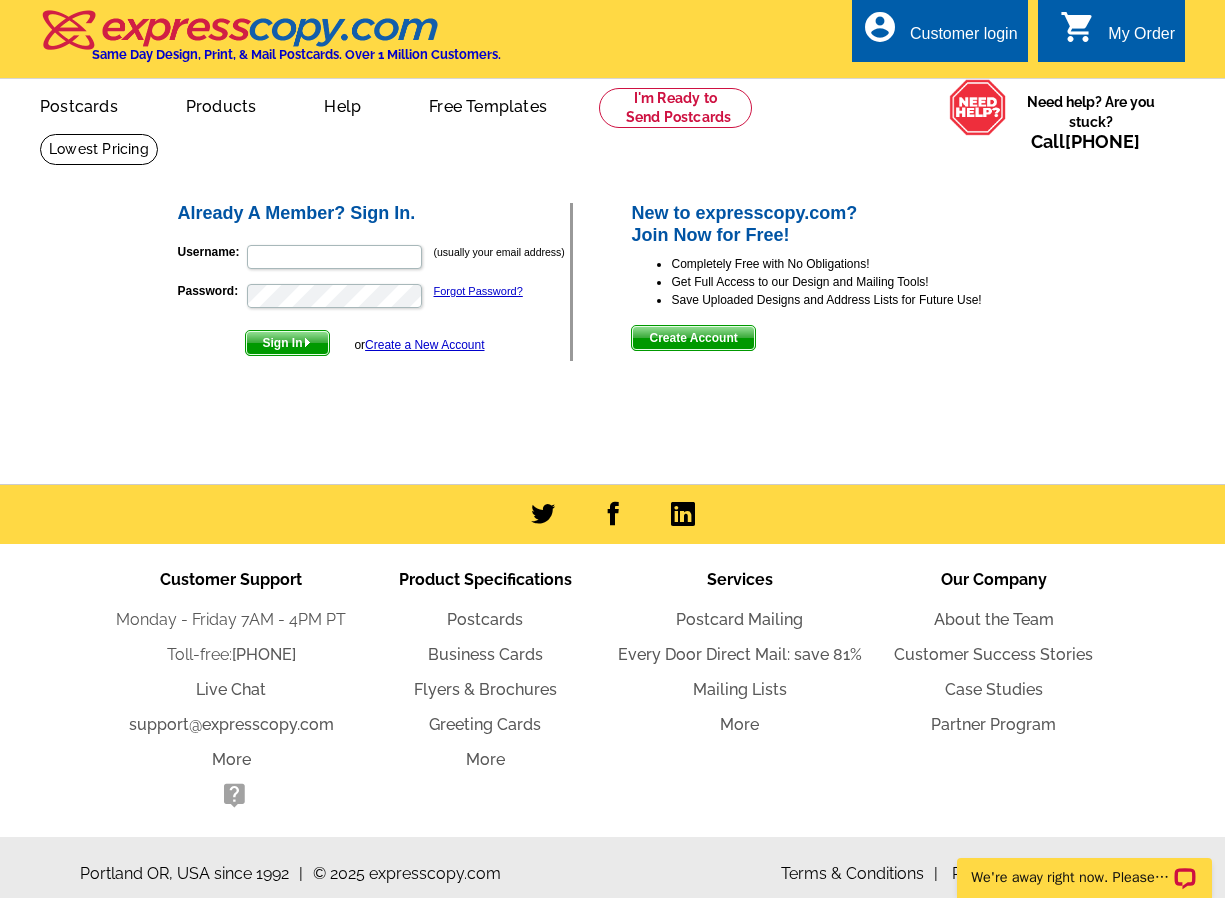 scroll, scrollTop: 0, scrollLeft: 0, axis: both 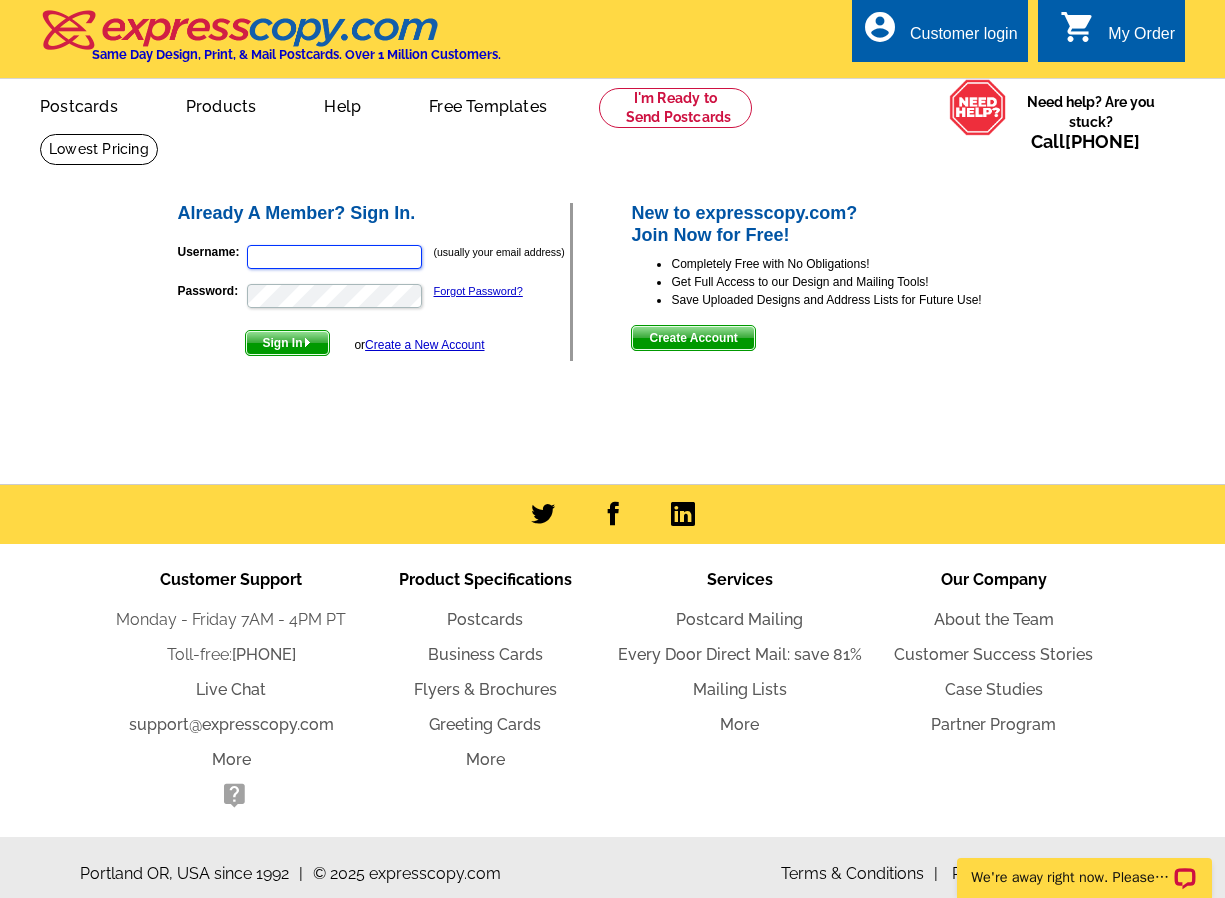 click on "Username:" at bounding box center (334, 257) 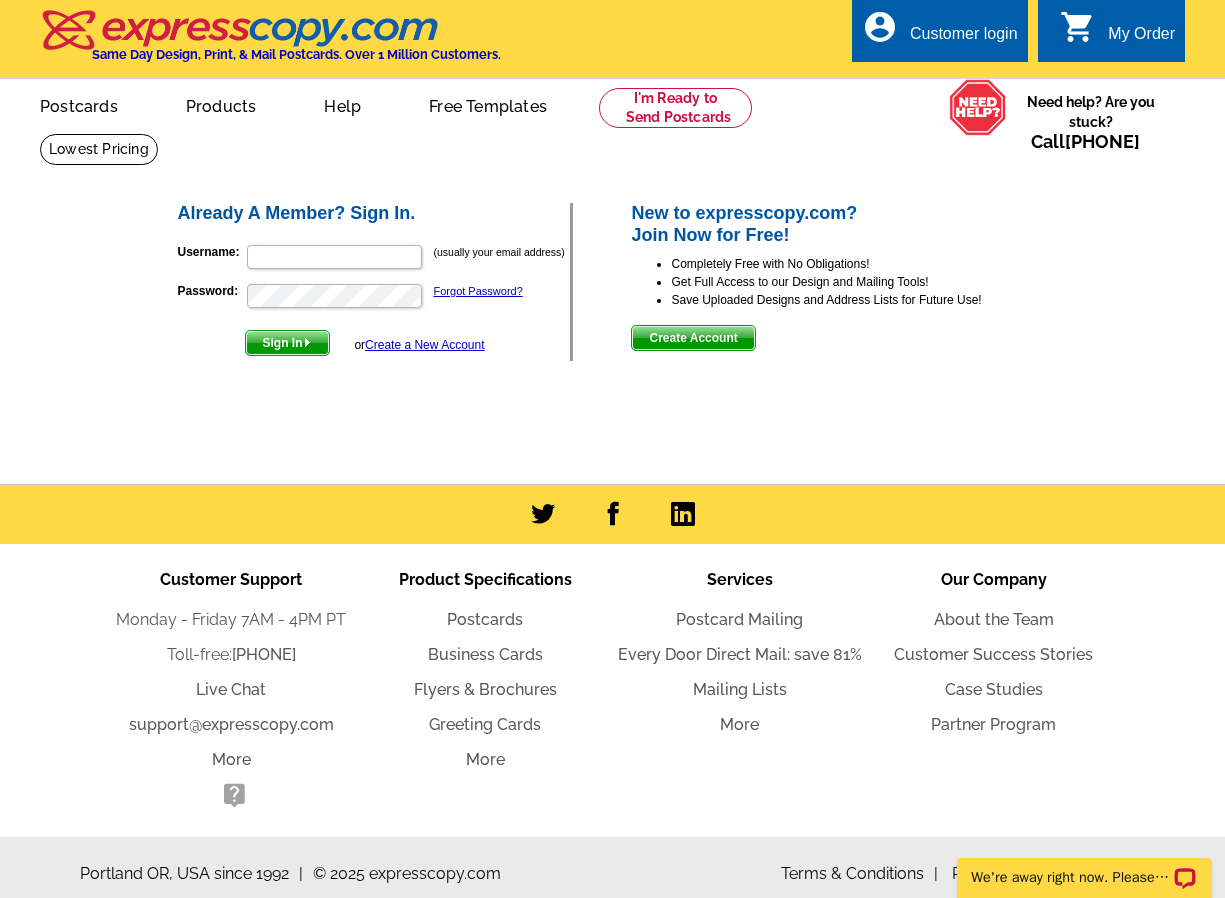 click at bounding box center [612, 514] 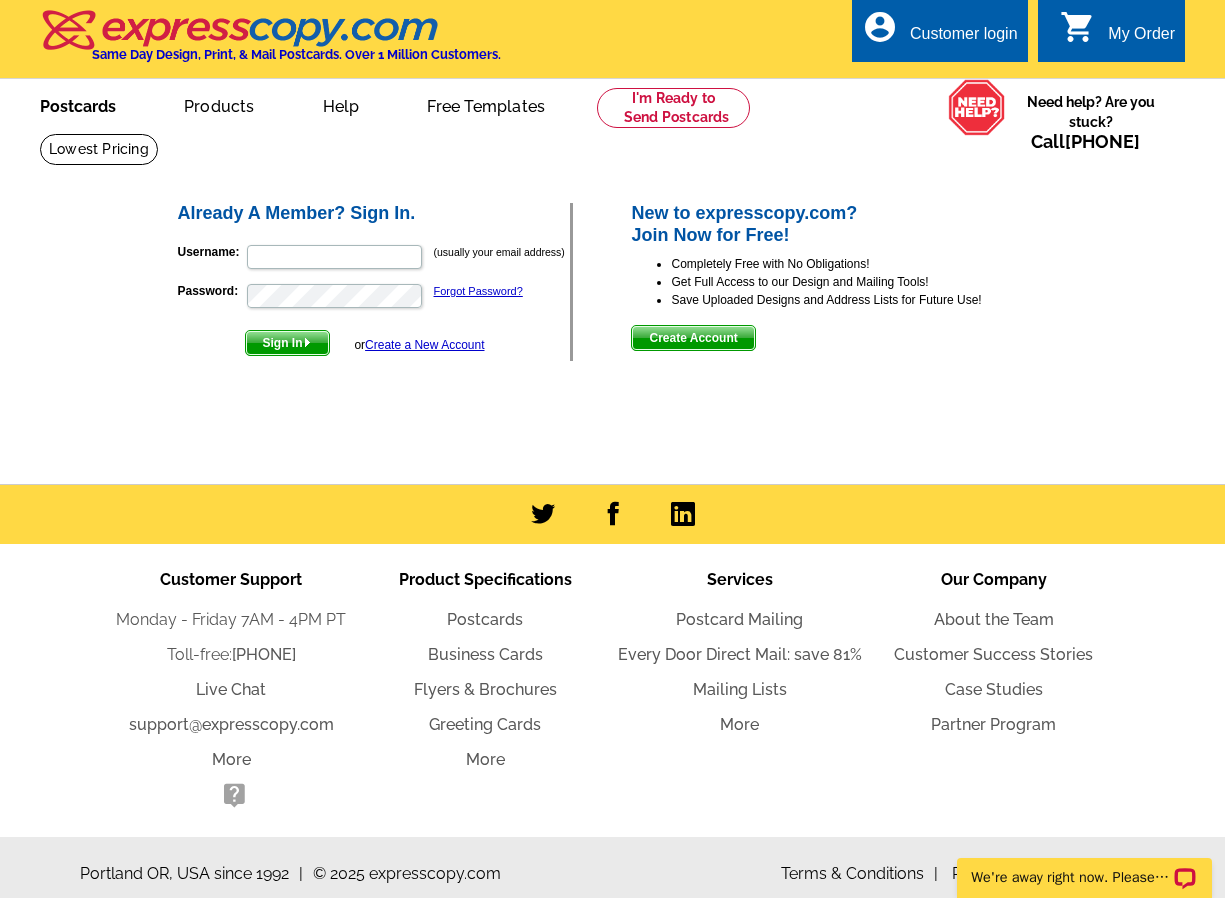 click on "Postcards" at bounding box center [78, 104] 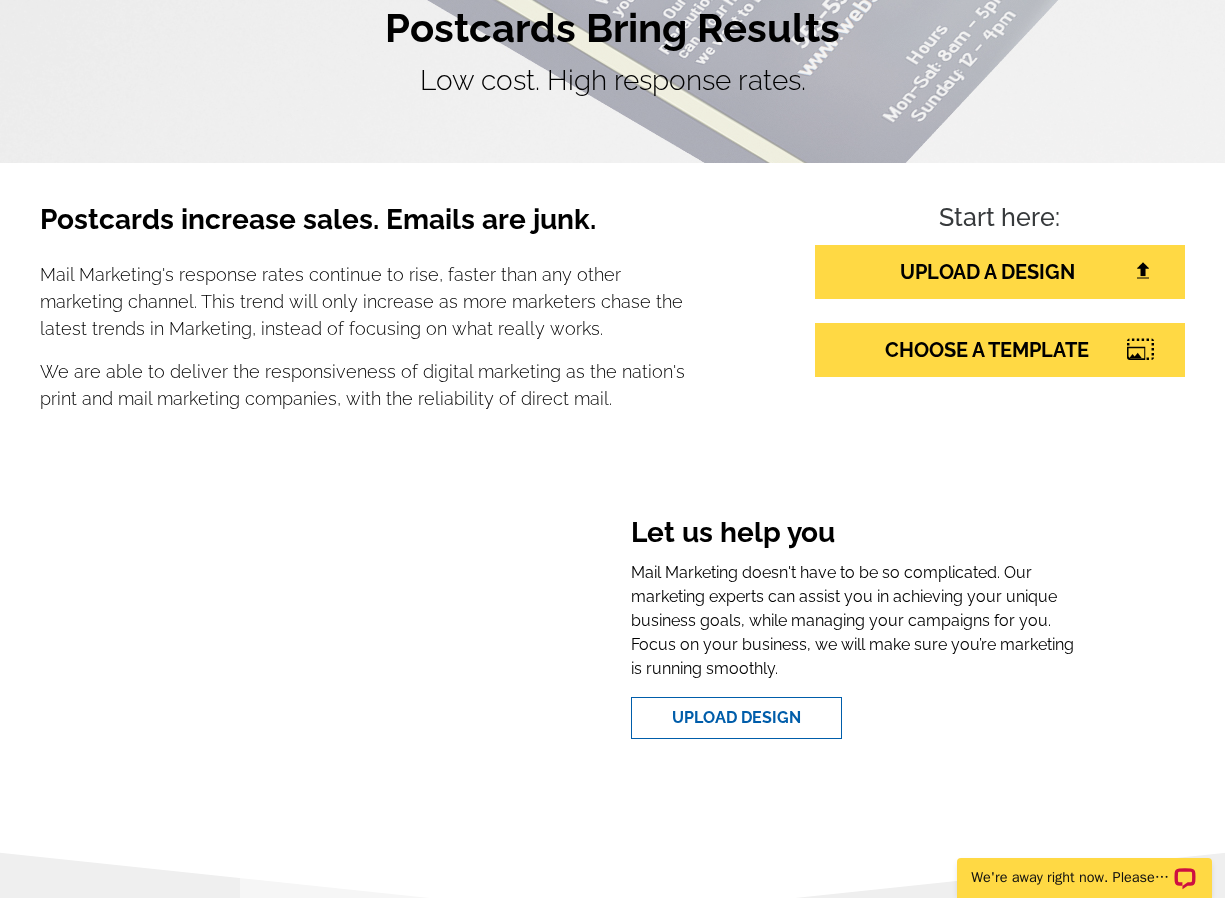 scroll, scrollTop: 194, scrollLeft: 0, axis: vertical 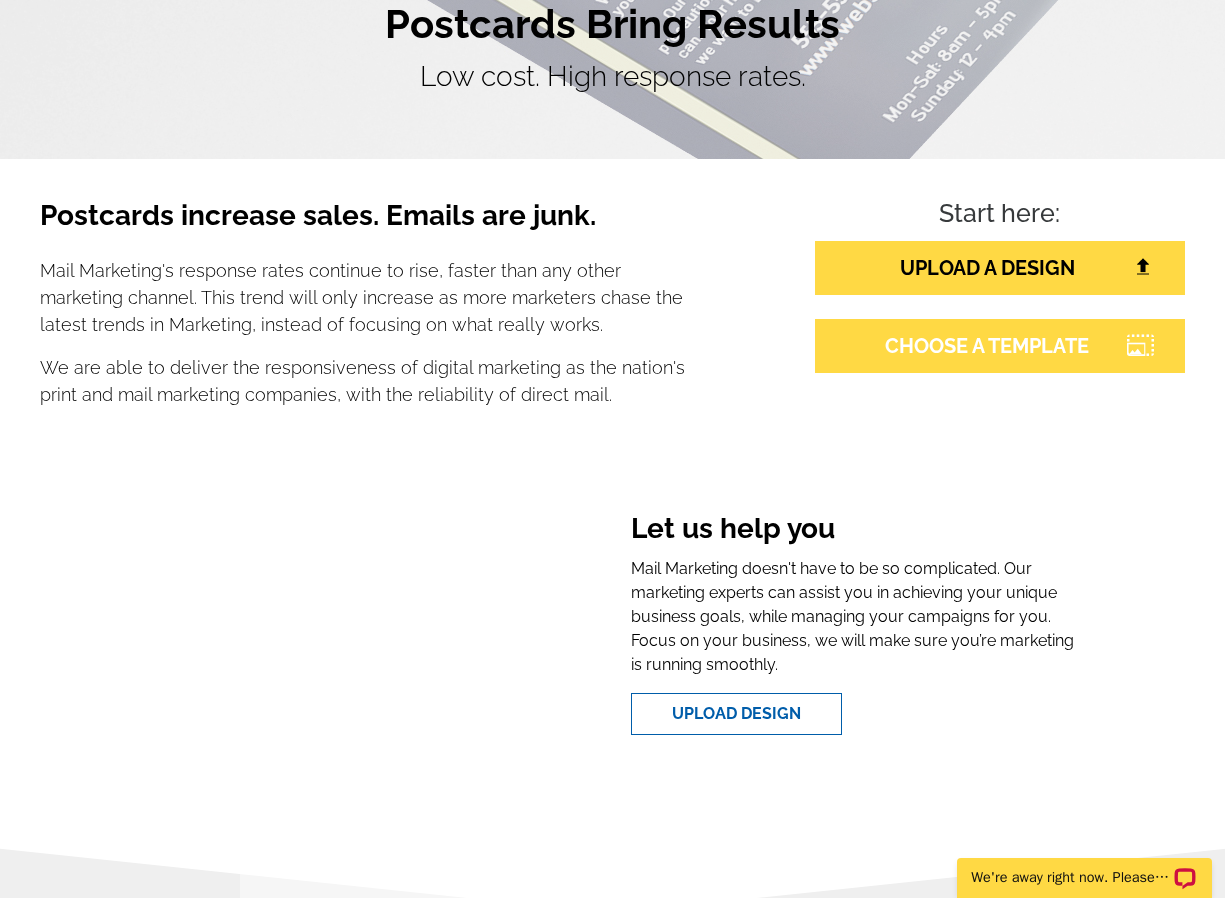 click on "CHOOSE
A TEMPLATE" at bounding box center (1000, 346) 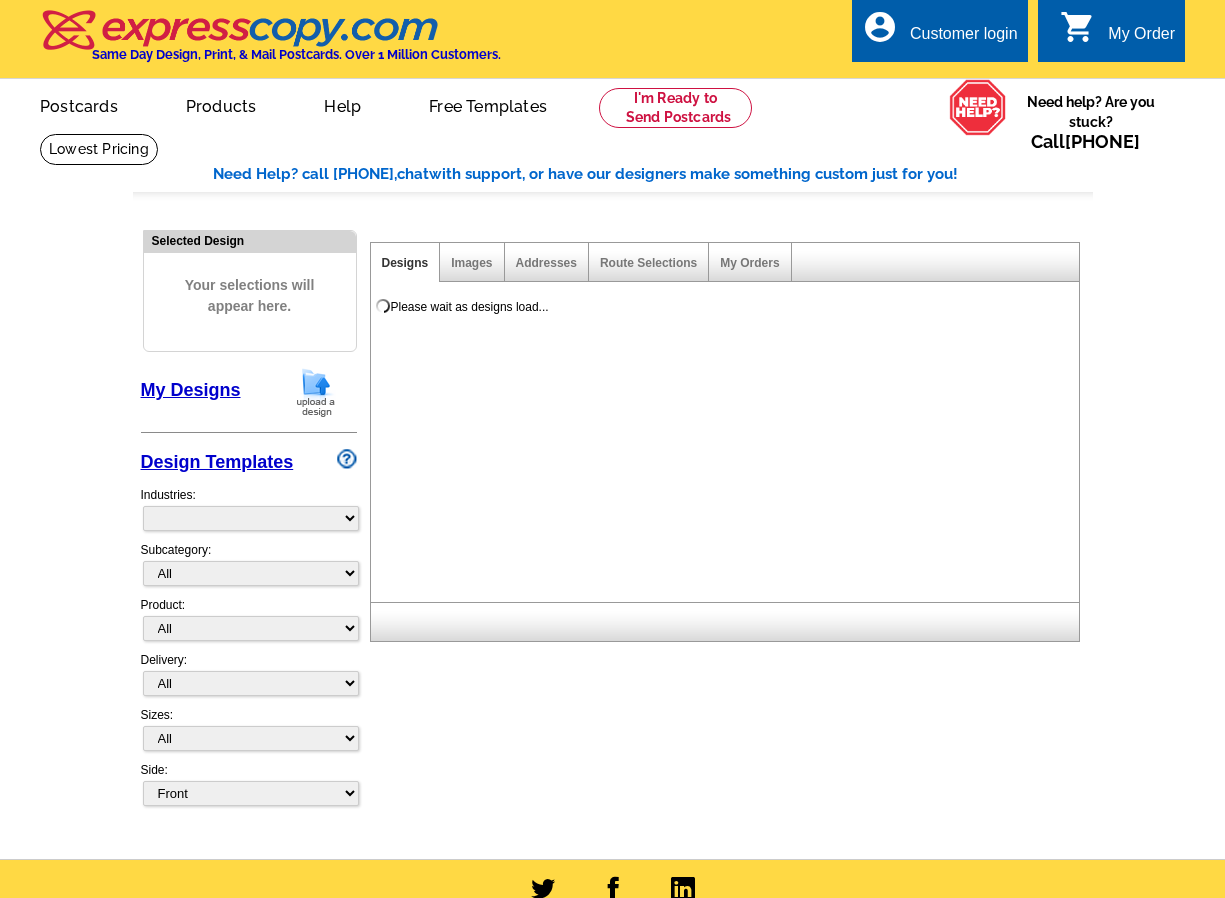 scroll, scrollTop: 0, scrollLeft: 0, axis: both 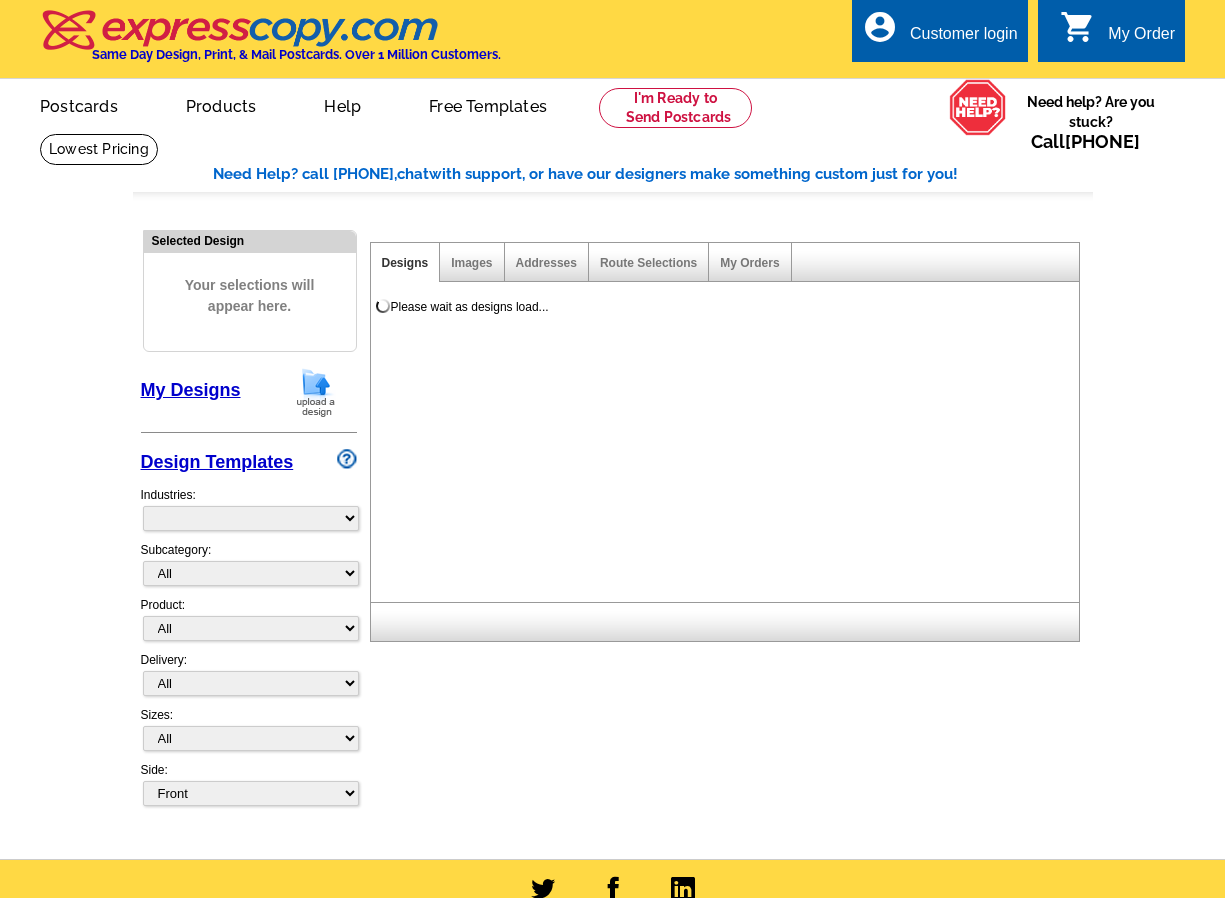 select on "785" 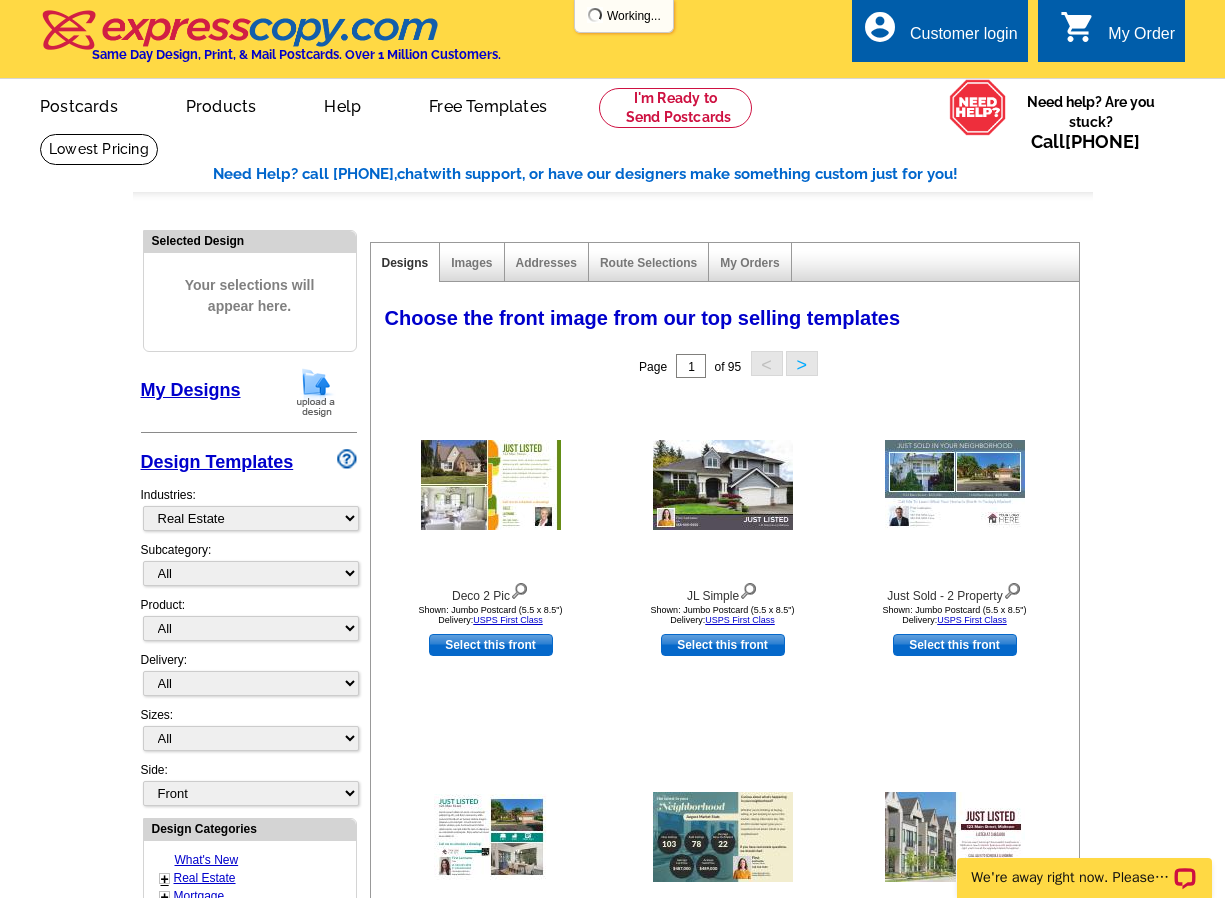 scroll, scrollTop: 0, scrollLeft: 0, axis: both 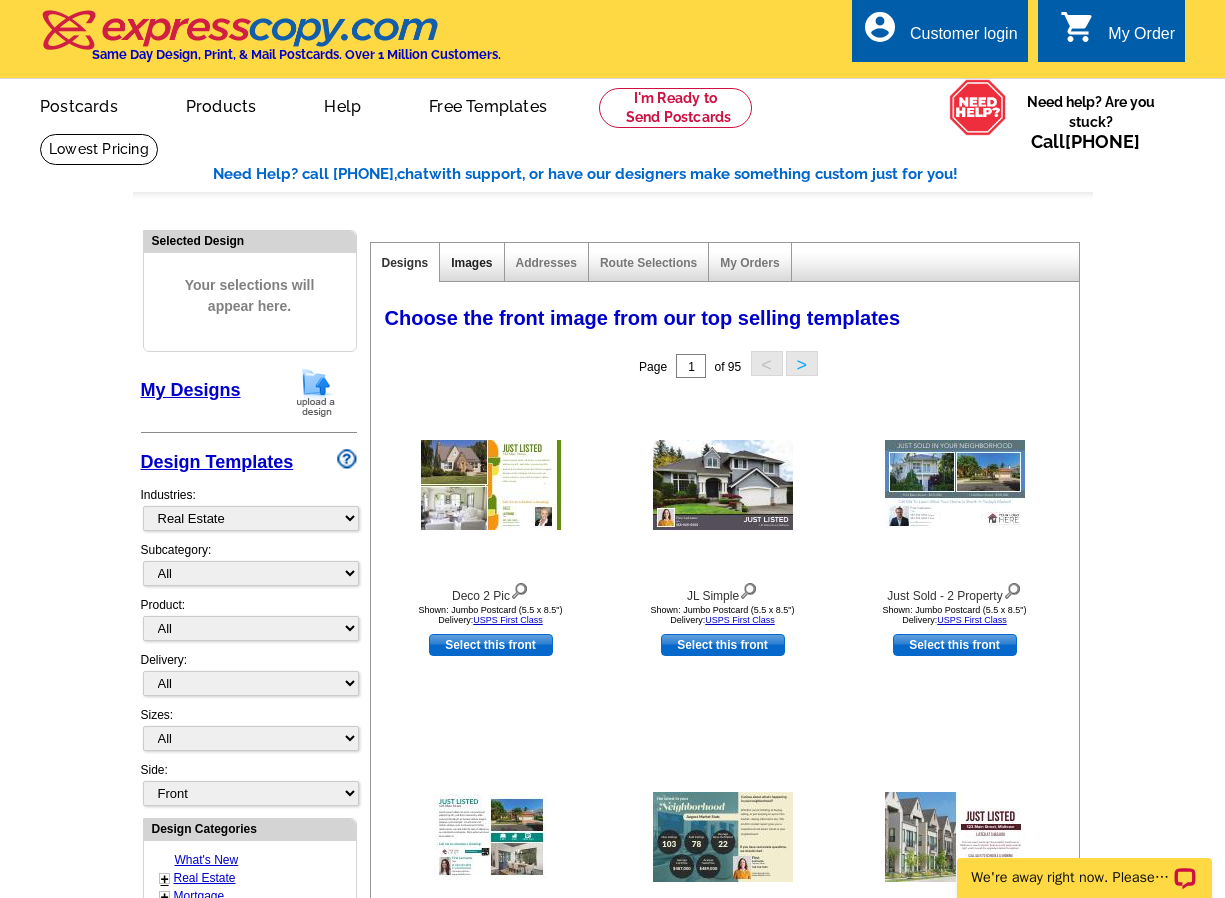 click on "Images" at bounding box center (471, 263) 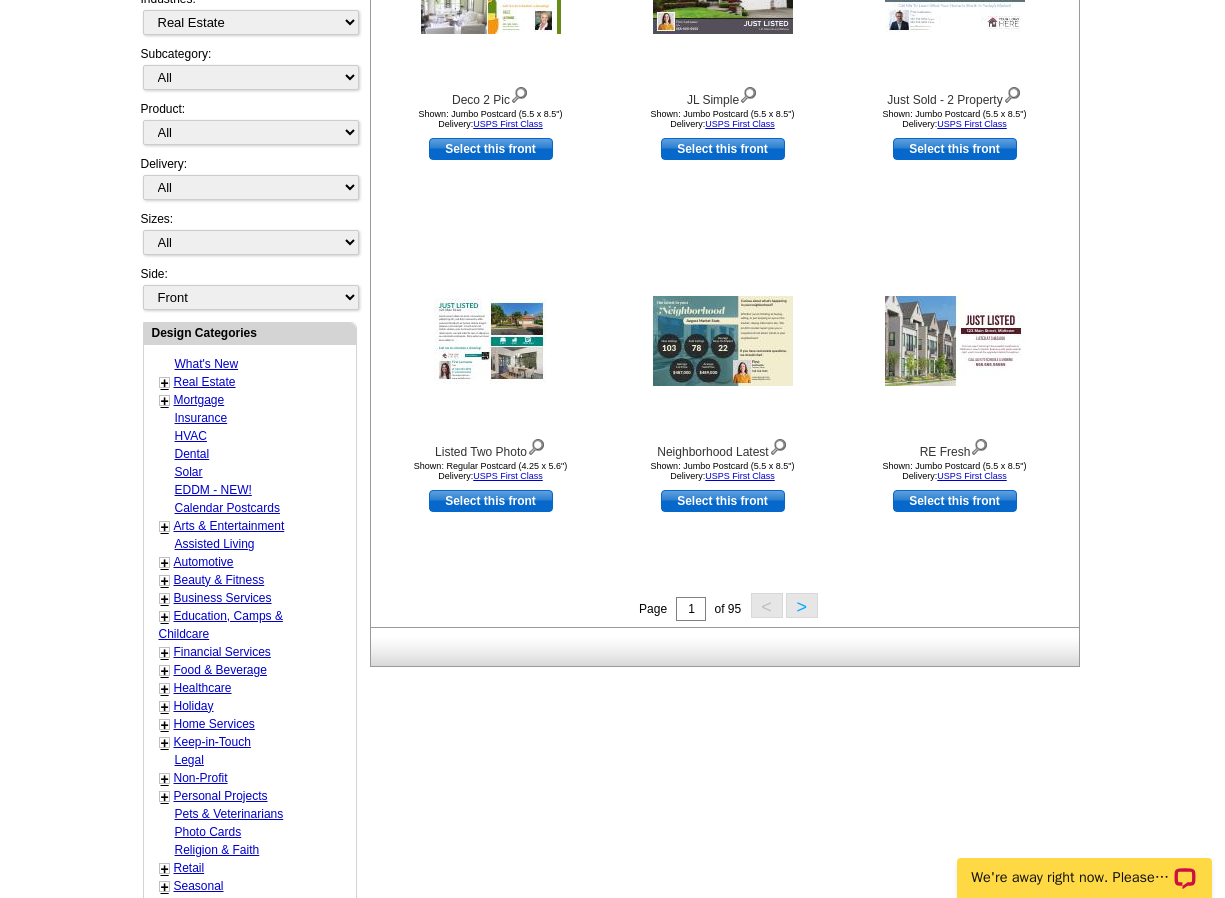 scroll, scrollTop: 500, scrollLeft: 0, axis: vertical 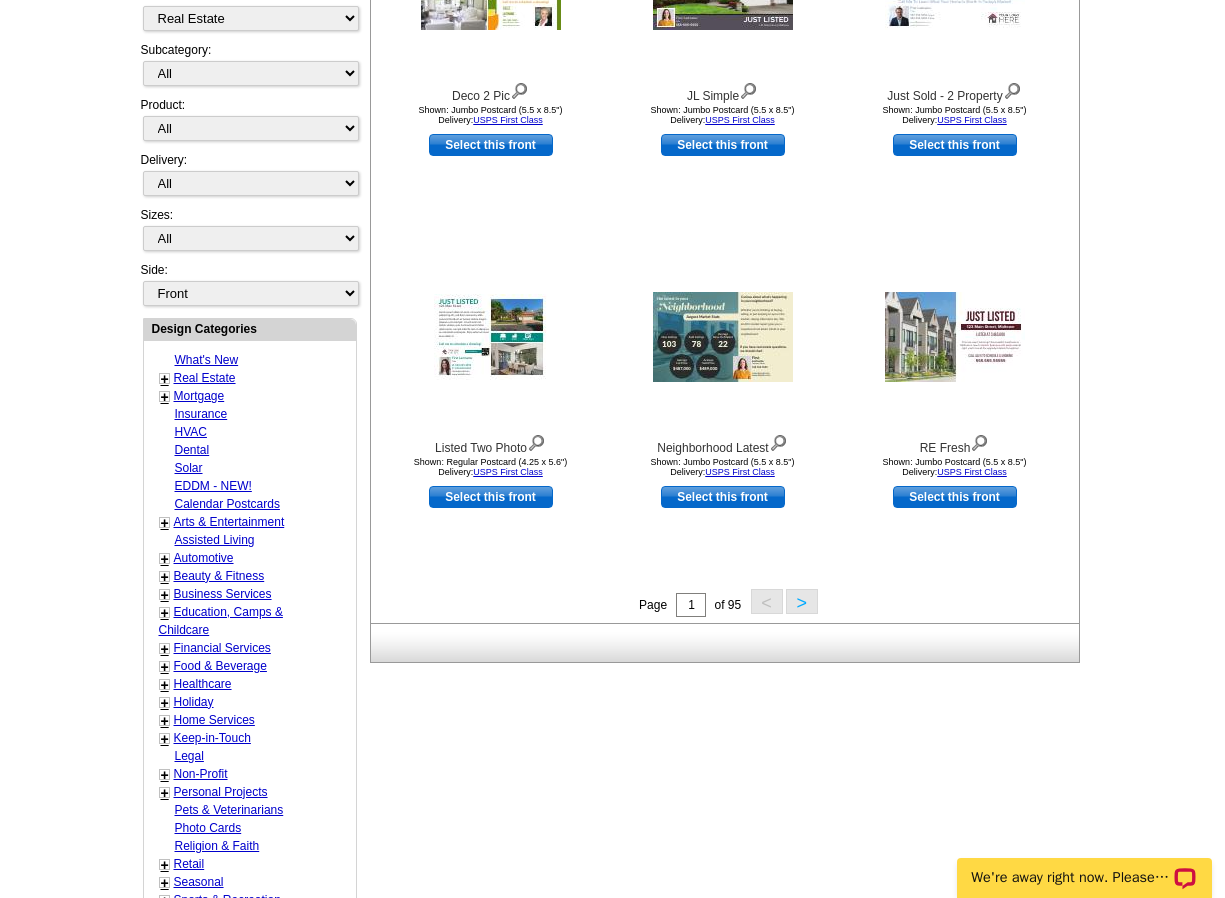 click on "Arts & Entertainment" at bounding box center [229, 522] 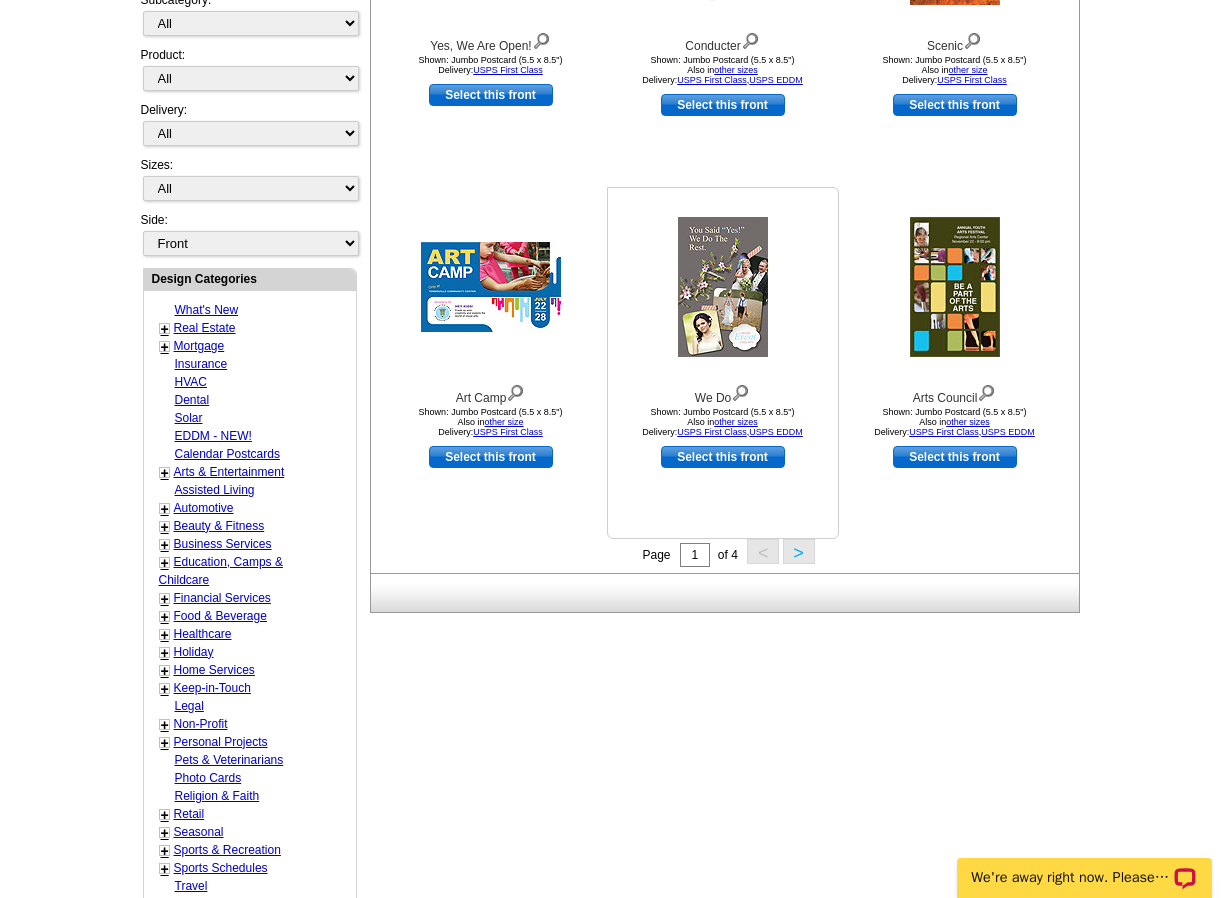 scroll, scrollTop: 687, scrollLeft: 0, axis: vertical 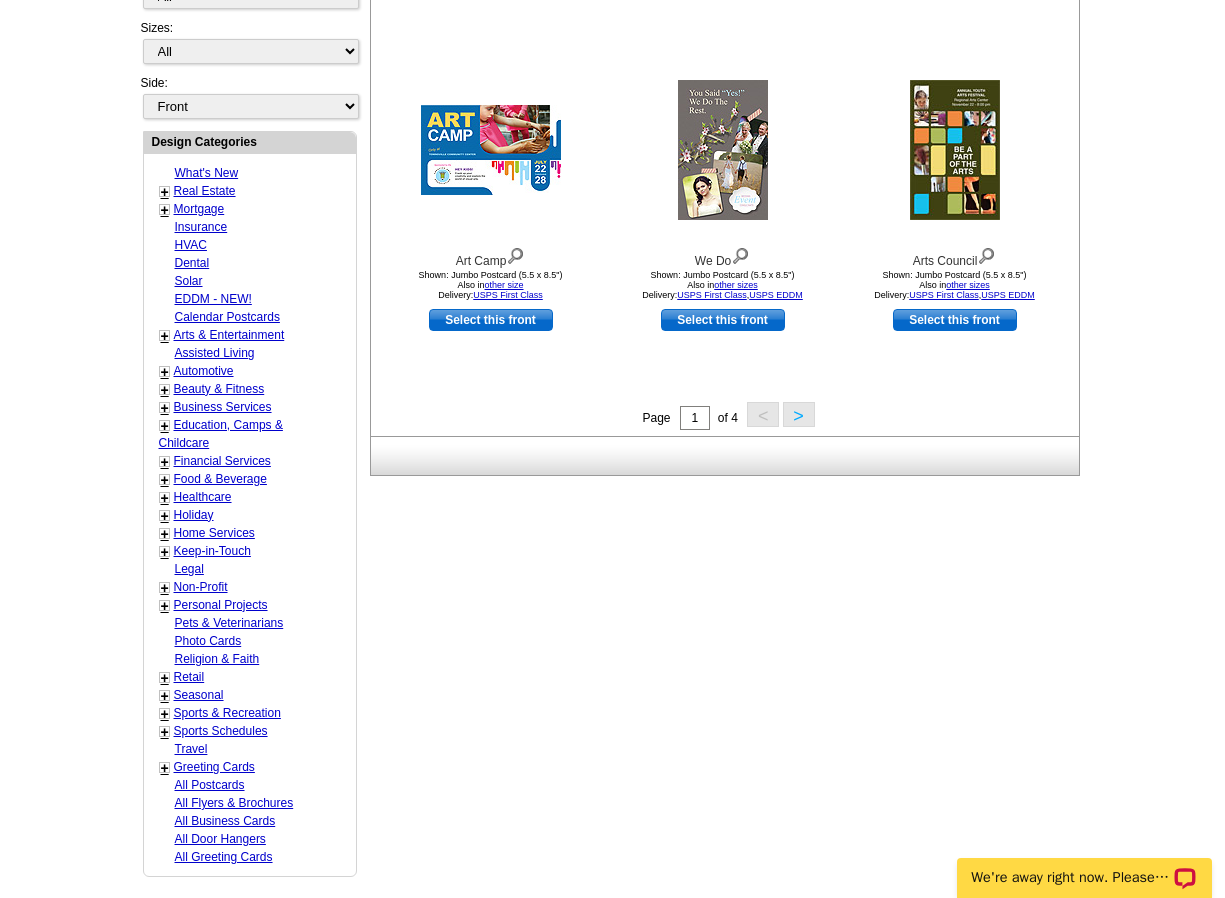 click on ">" at bounding box center [799, 414] 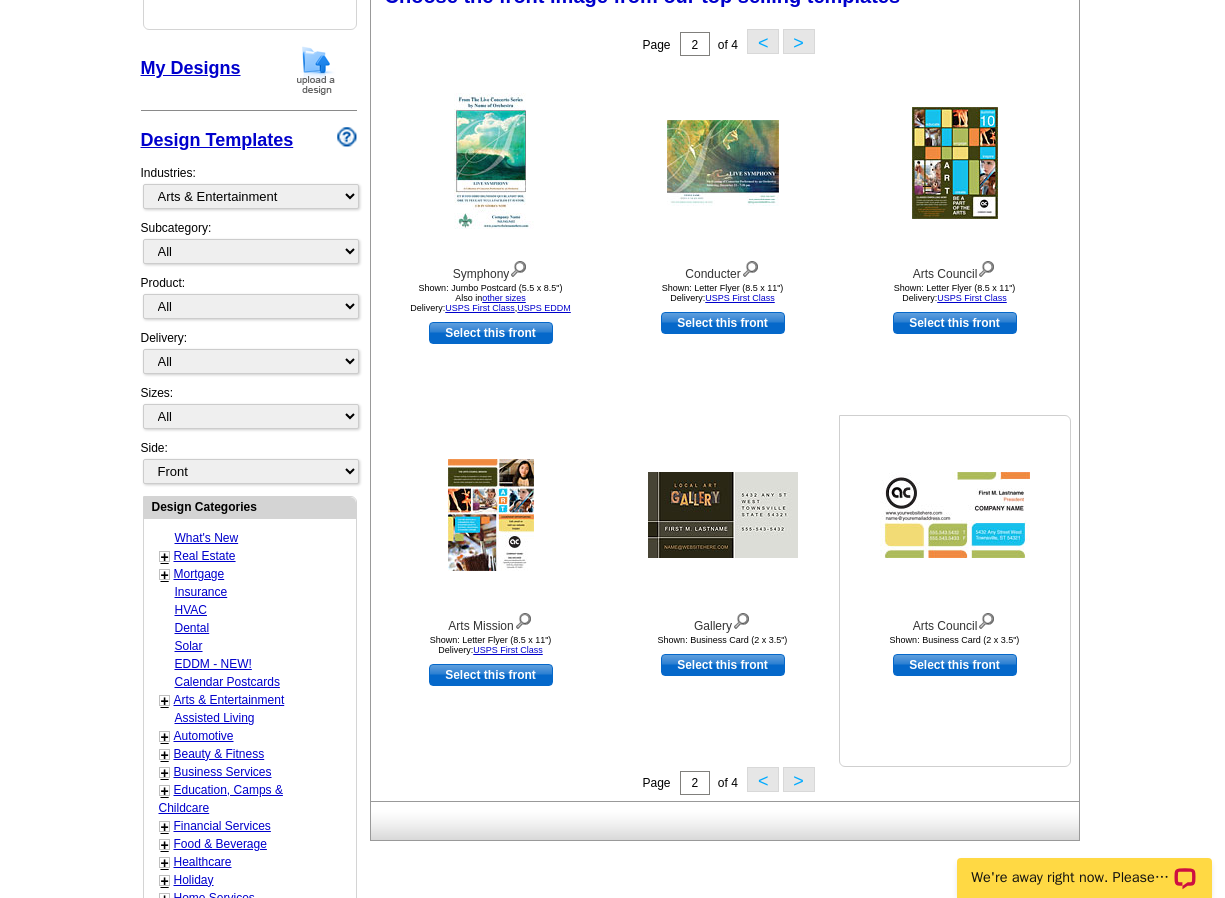 scroll, scrollTop: 378, scrollLeft: 0, axis: vertical 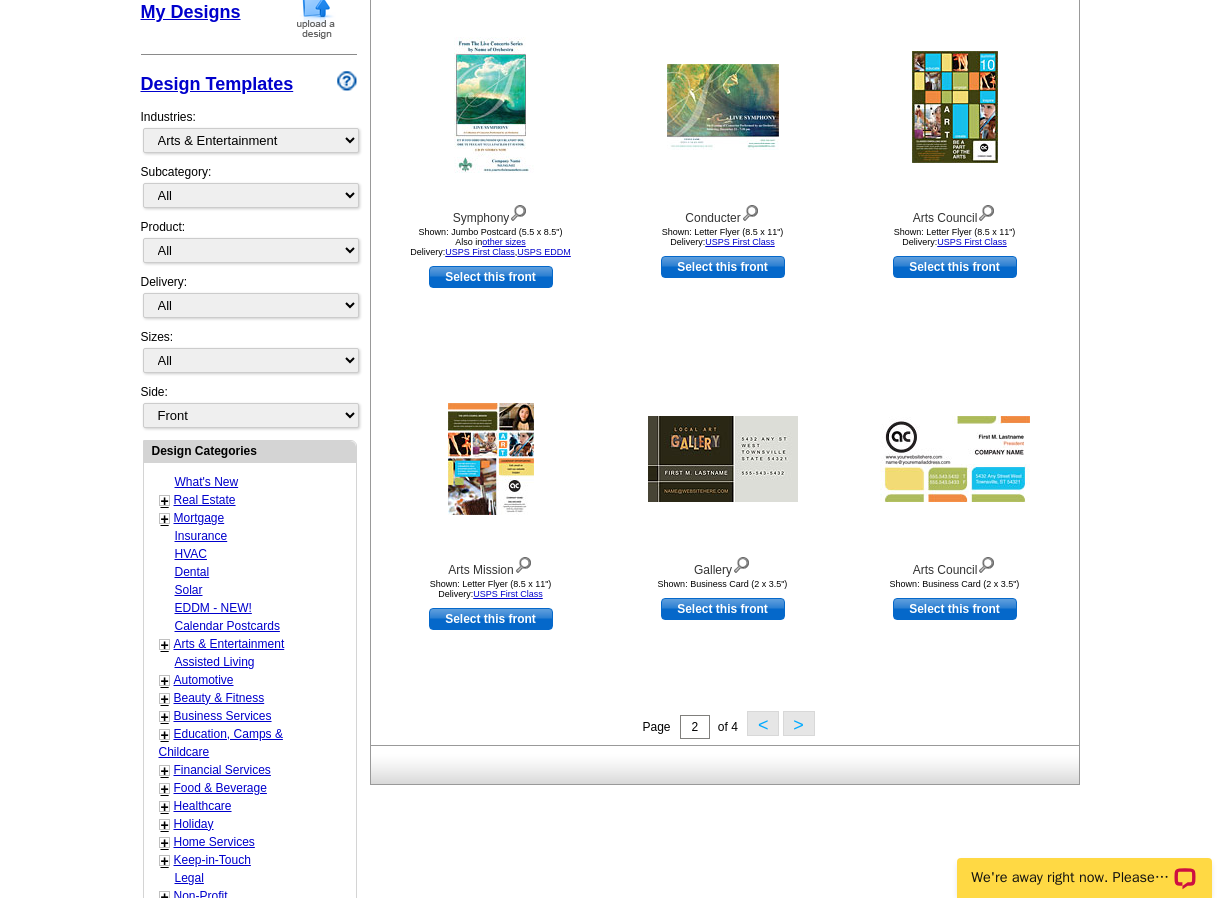 click on ">" at bounding box center [799, 723] 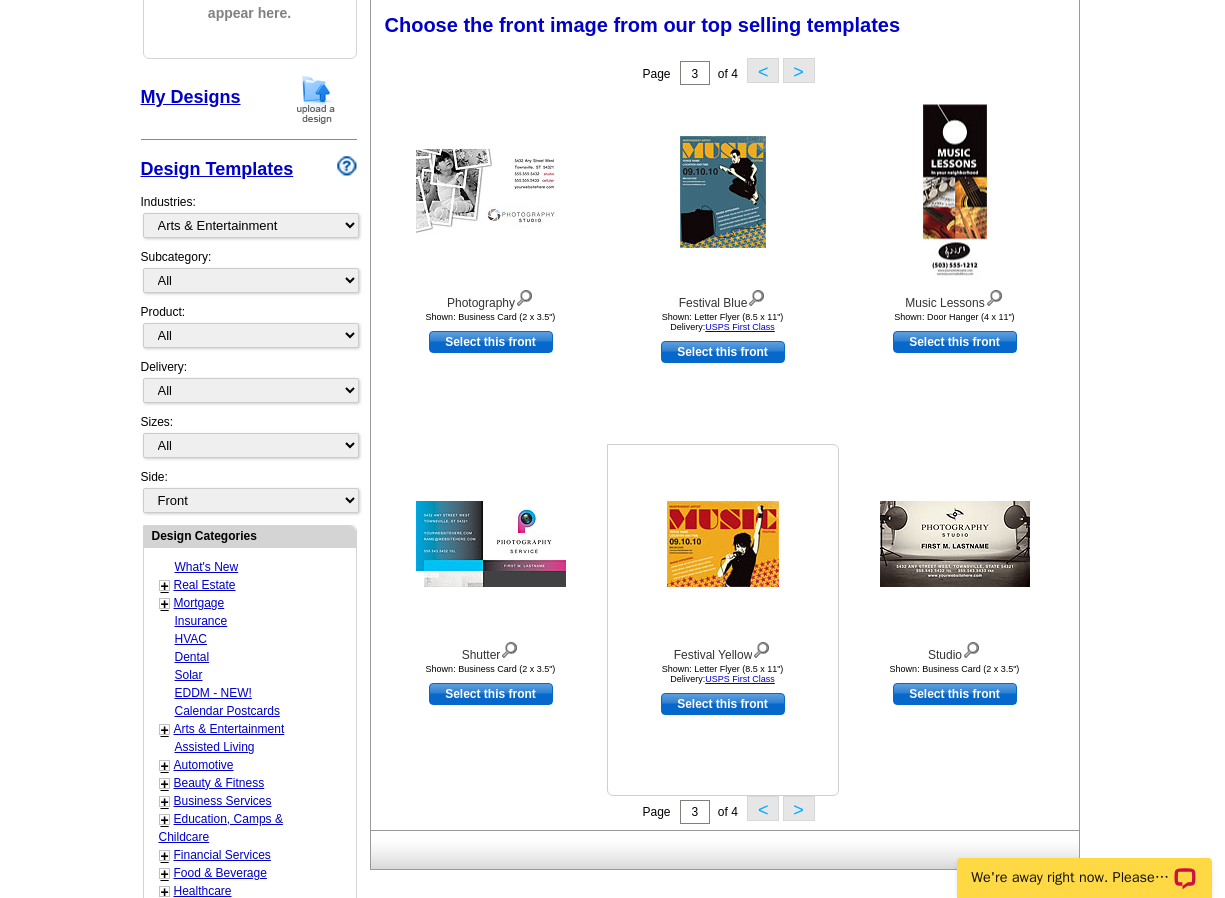 scroll, scrollTop: 707, scrollLeft: 0, axis: vertical 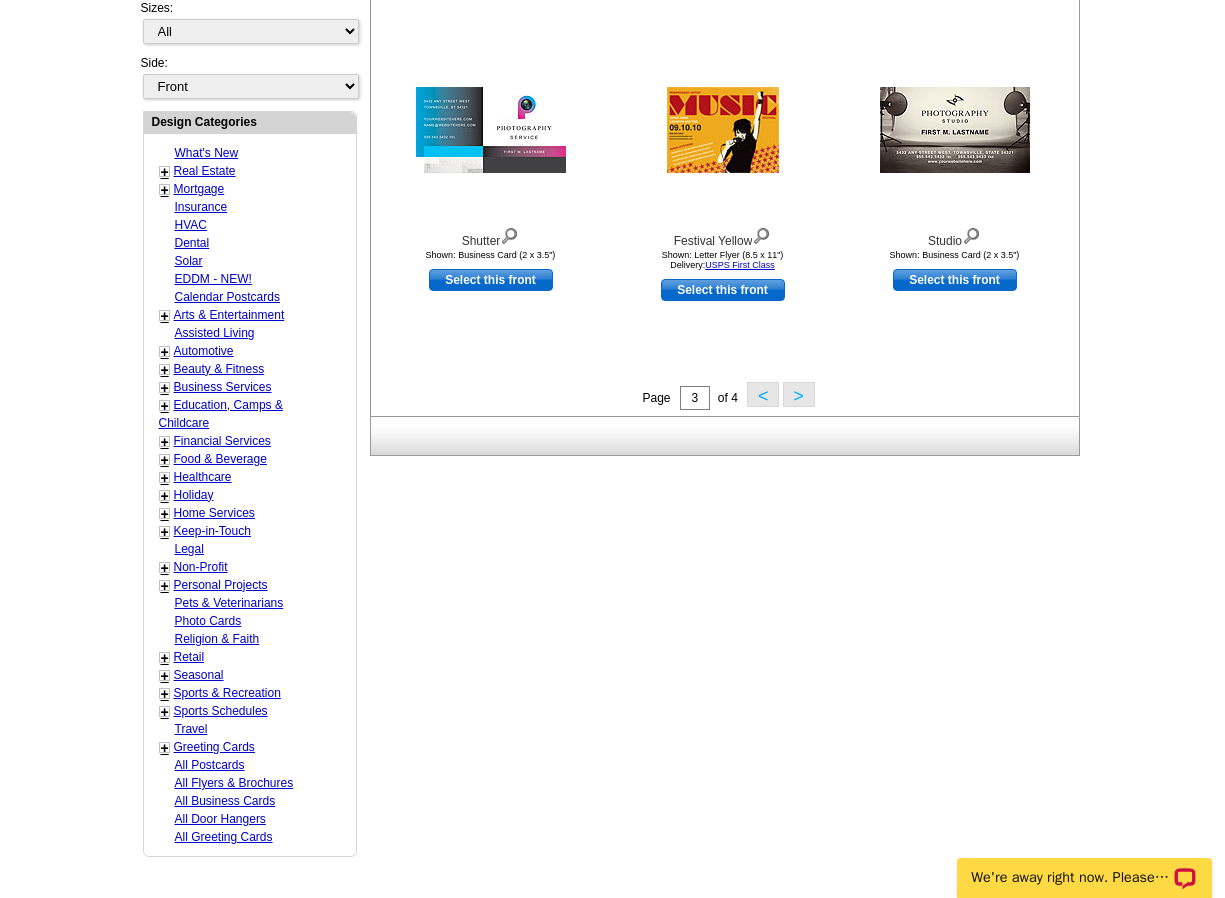 click on ">" at bounding box center (799, 394) 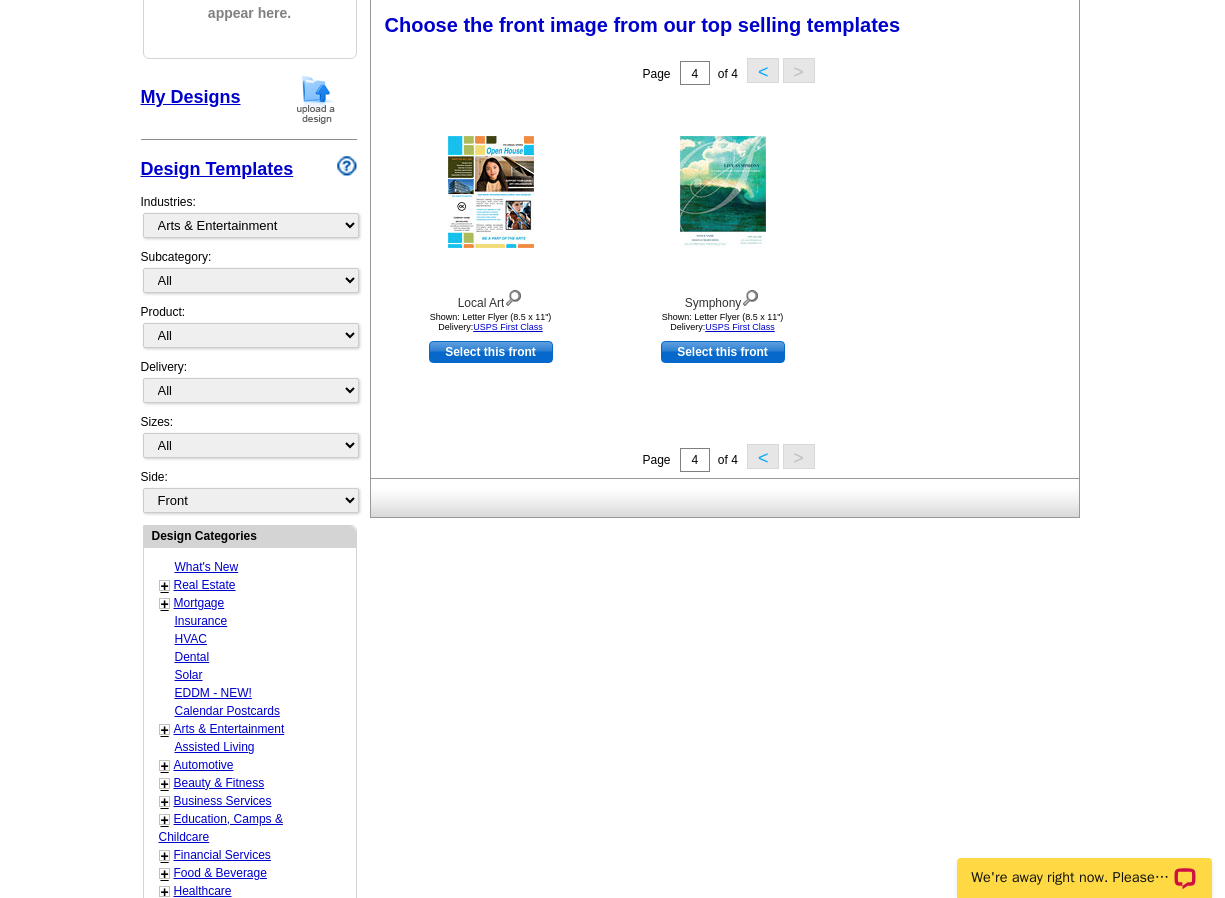 scroll, scrollTop: 0, scrollLeft: 0, axis: both 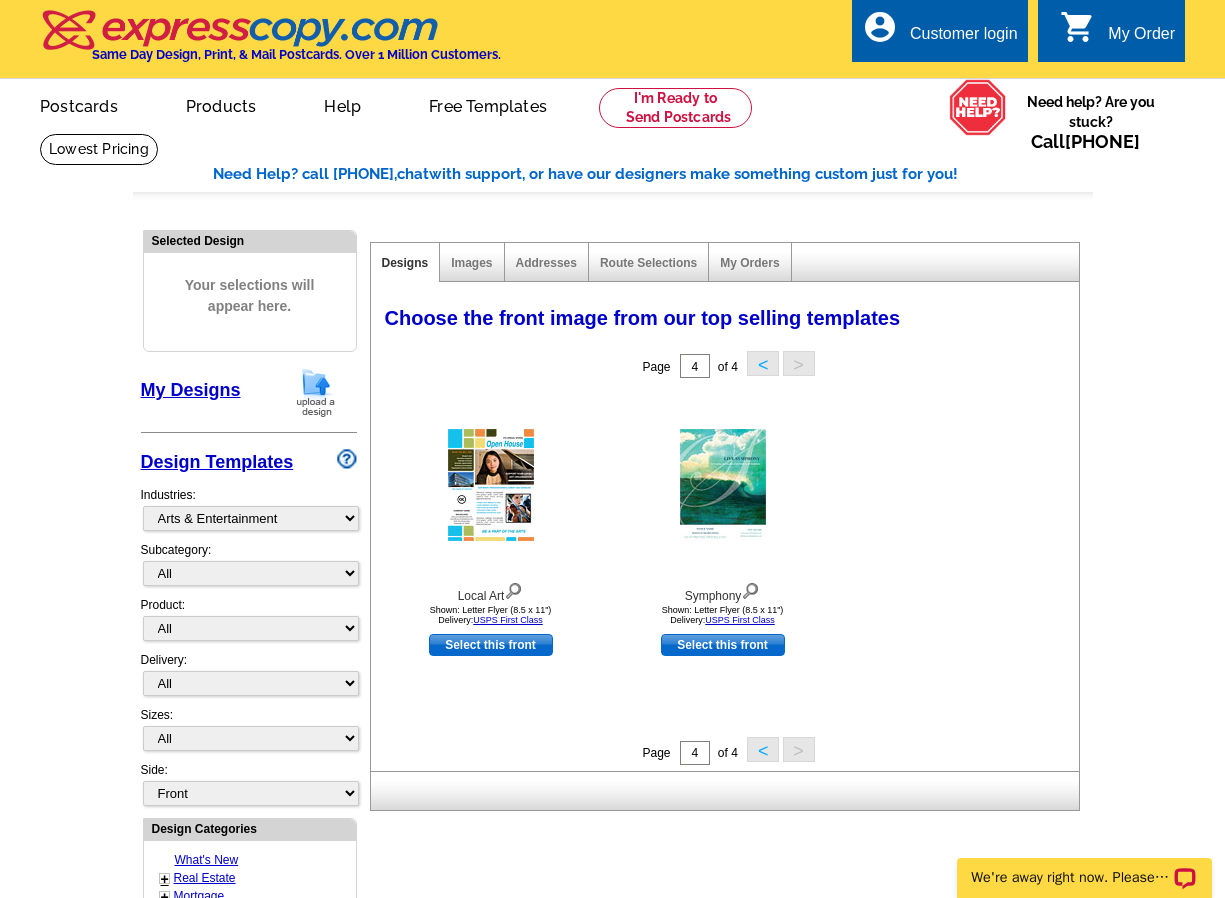 click on "<" at bounding box center (763, 749) 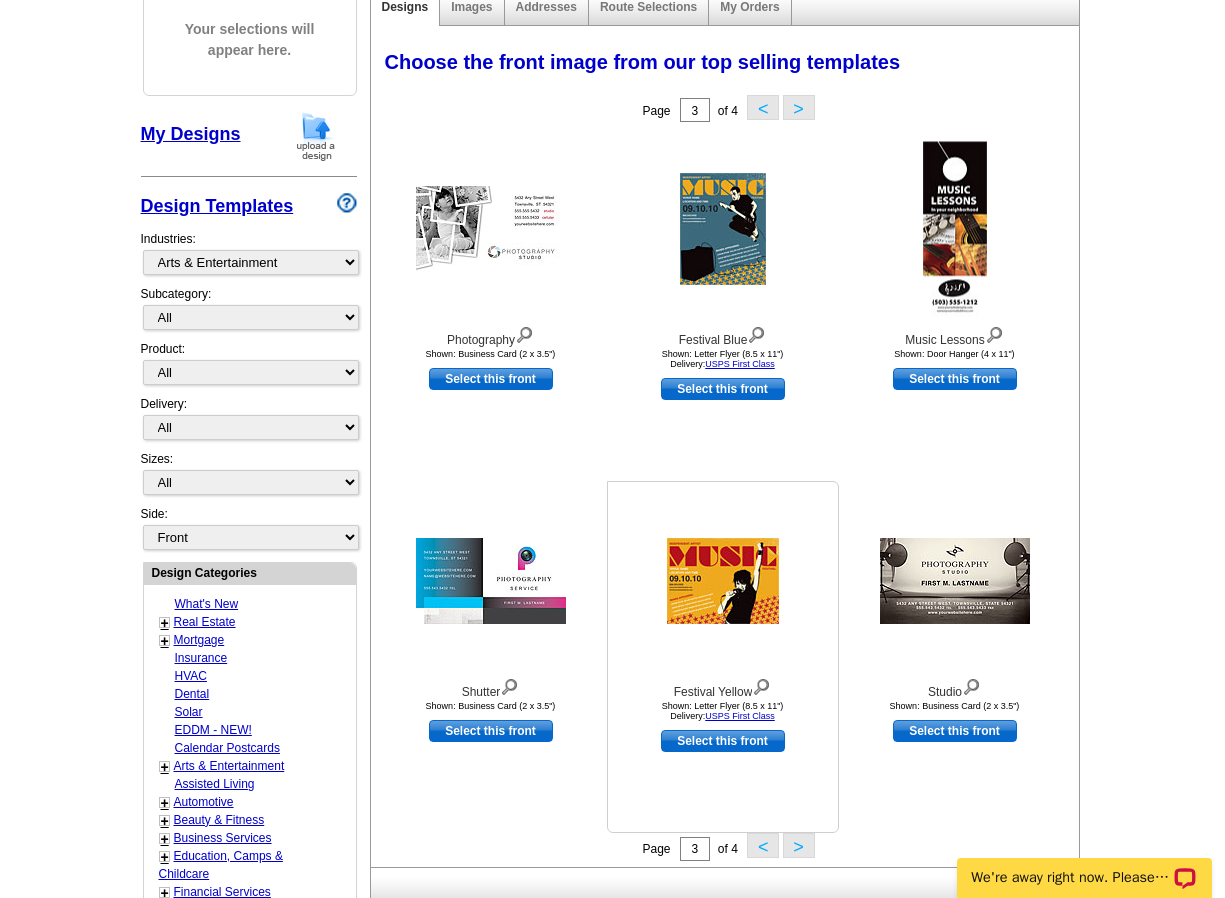 scroll, scrollTop: 396, scrollLeft: 0, axis: vertical 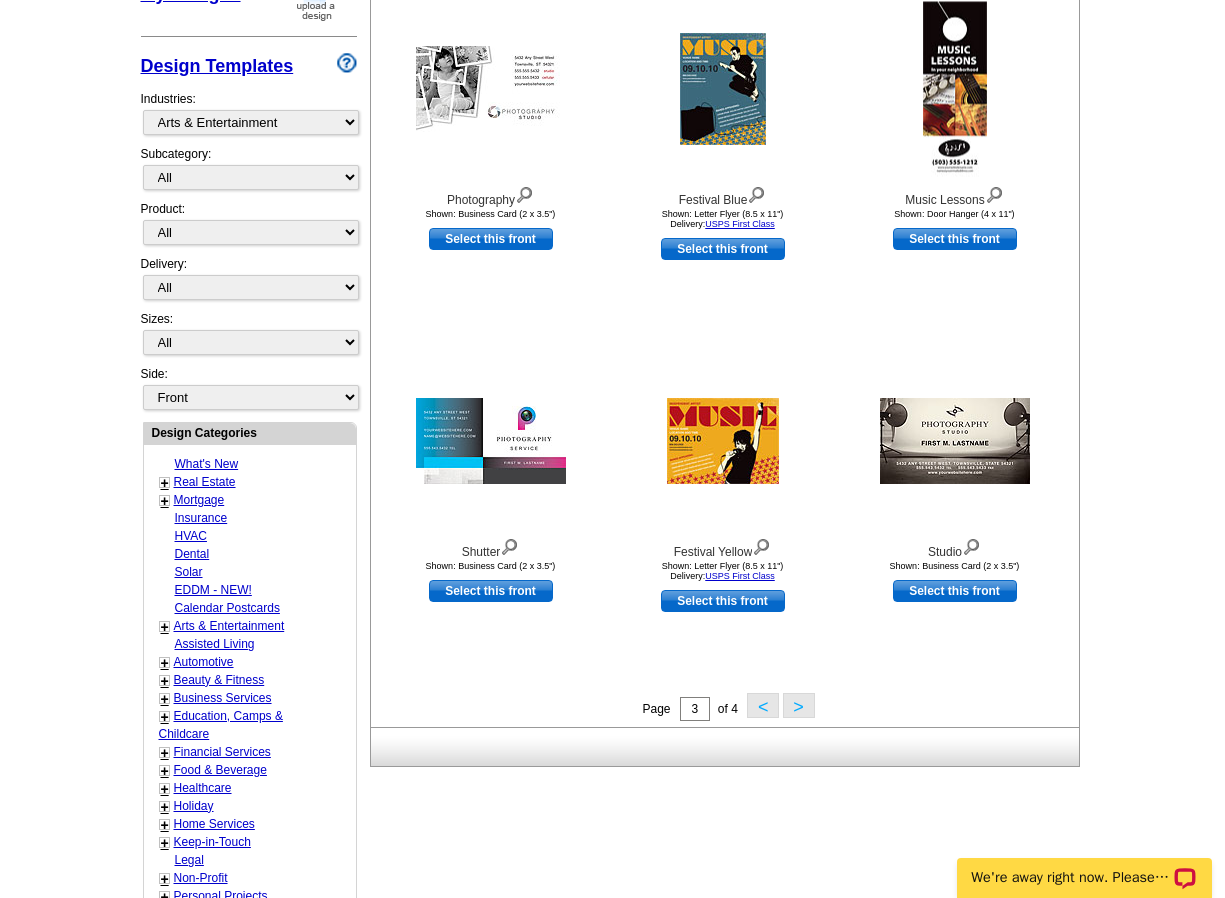 click on "<" at bounding box center [763, 705] 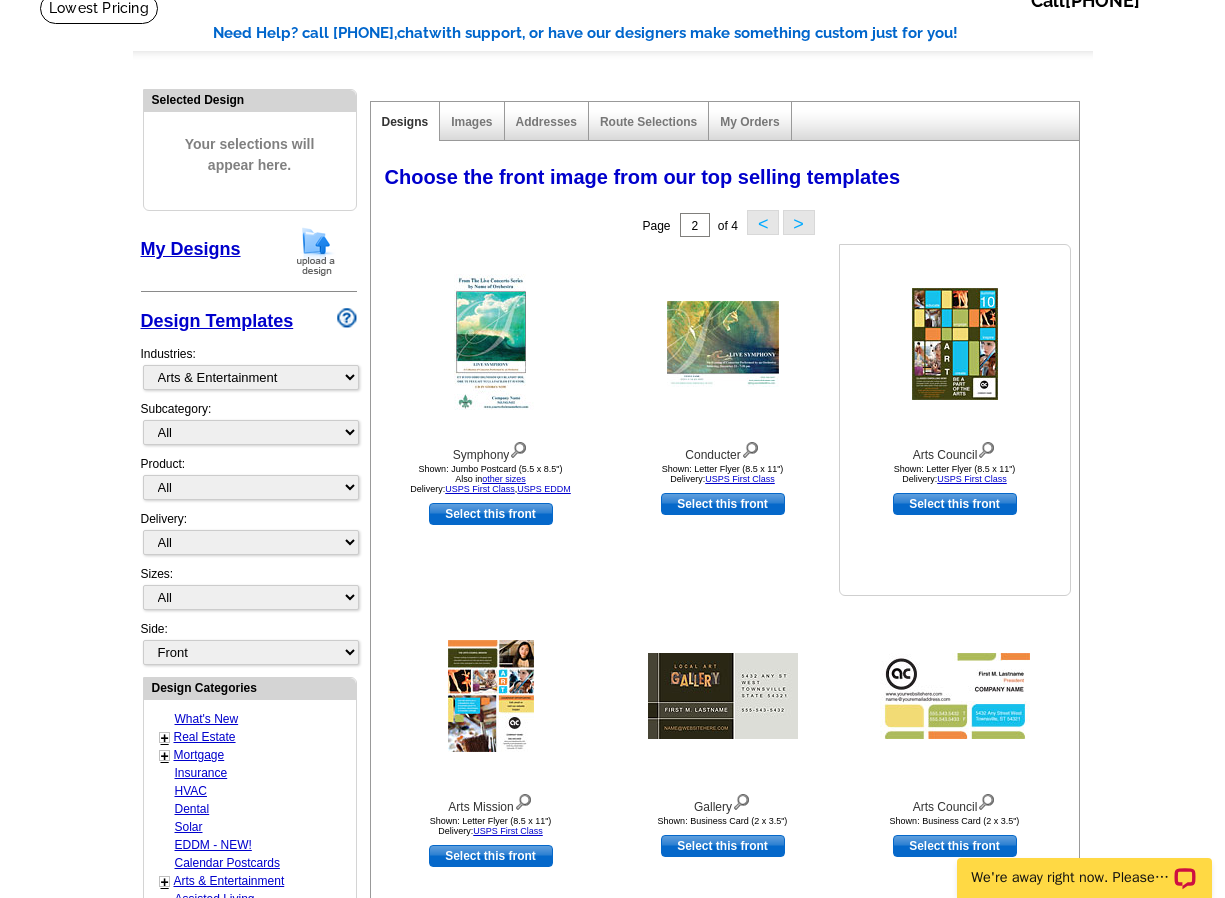 scroll, scrollTop: 137, scrollLeft: 0, axis: vertical 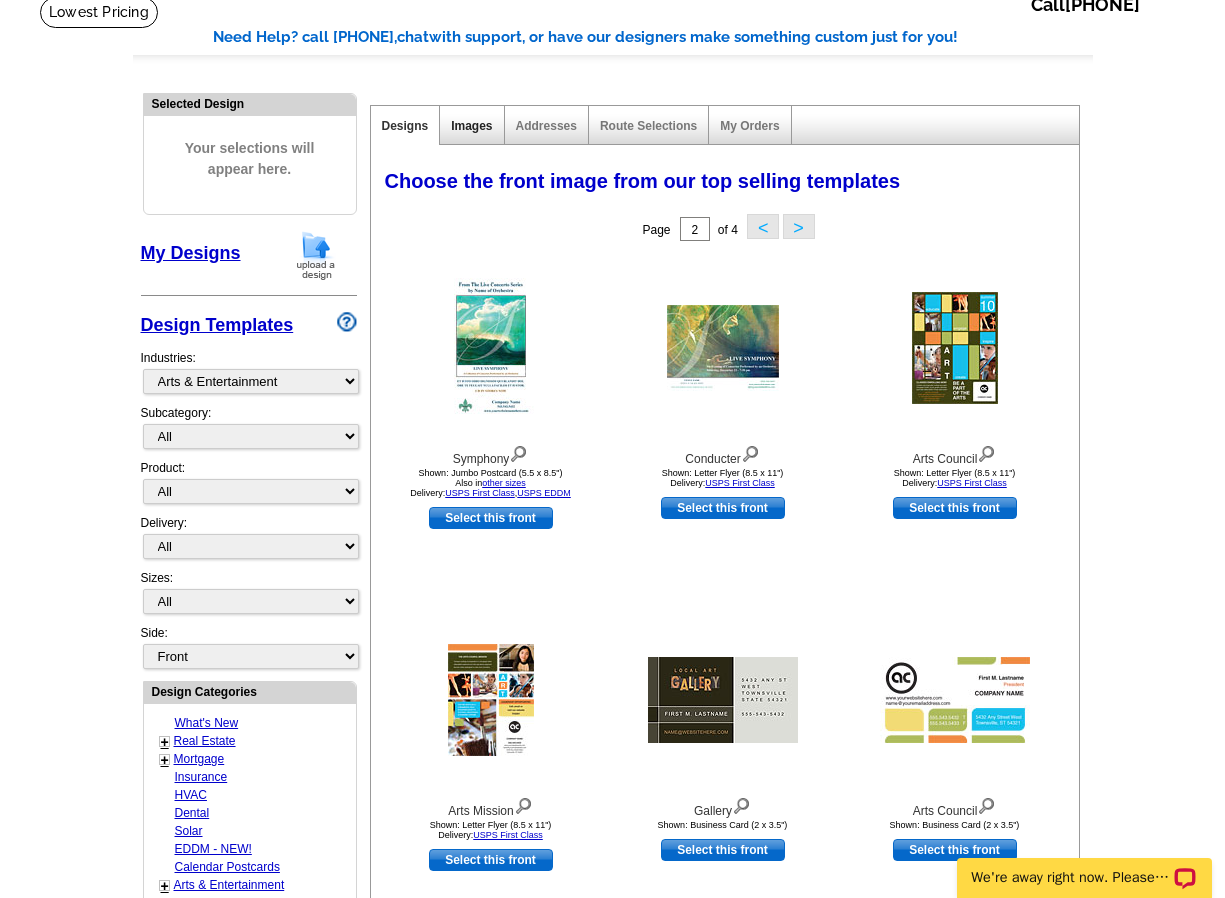 click on "Images" at bounding box center [471, 126] 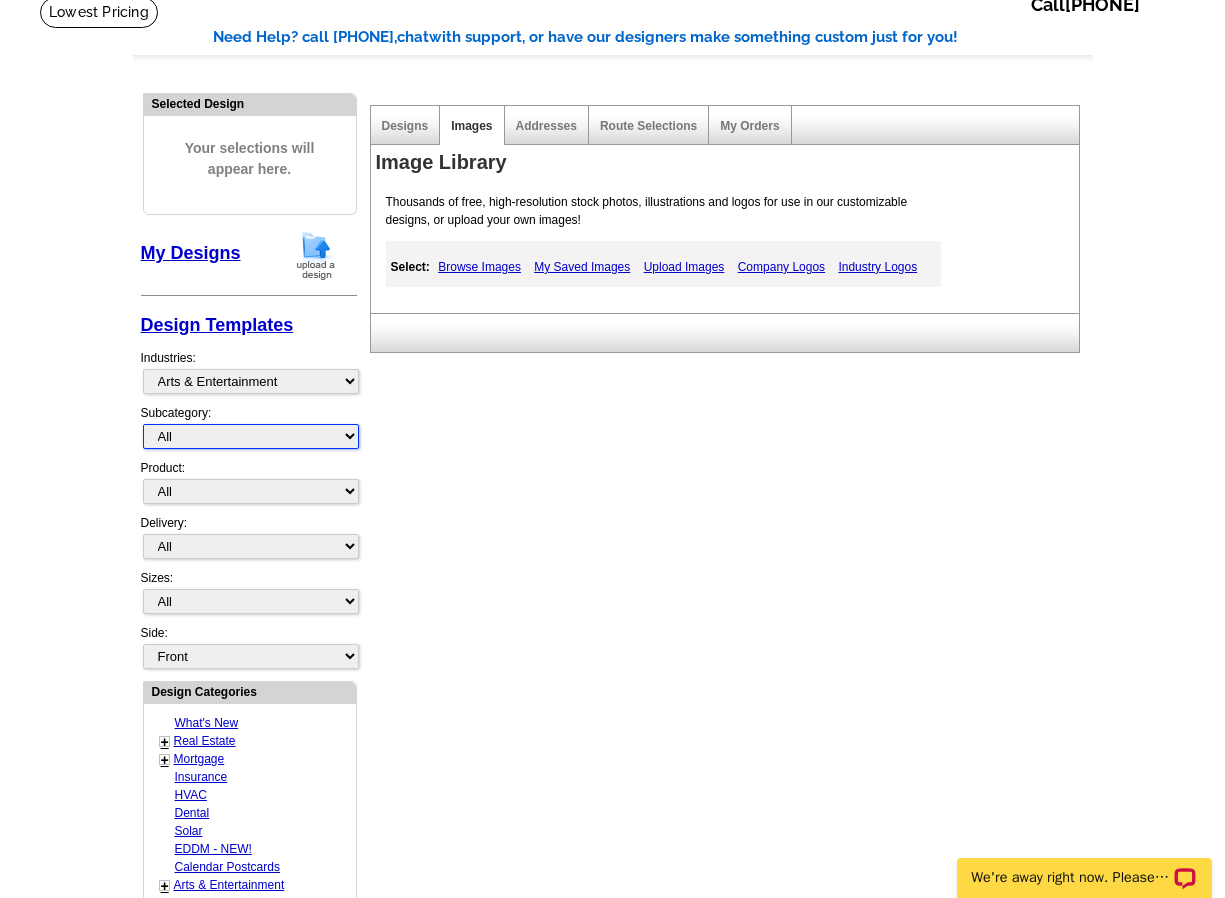 select on "1124" 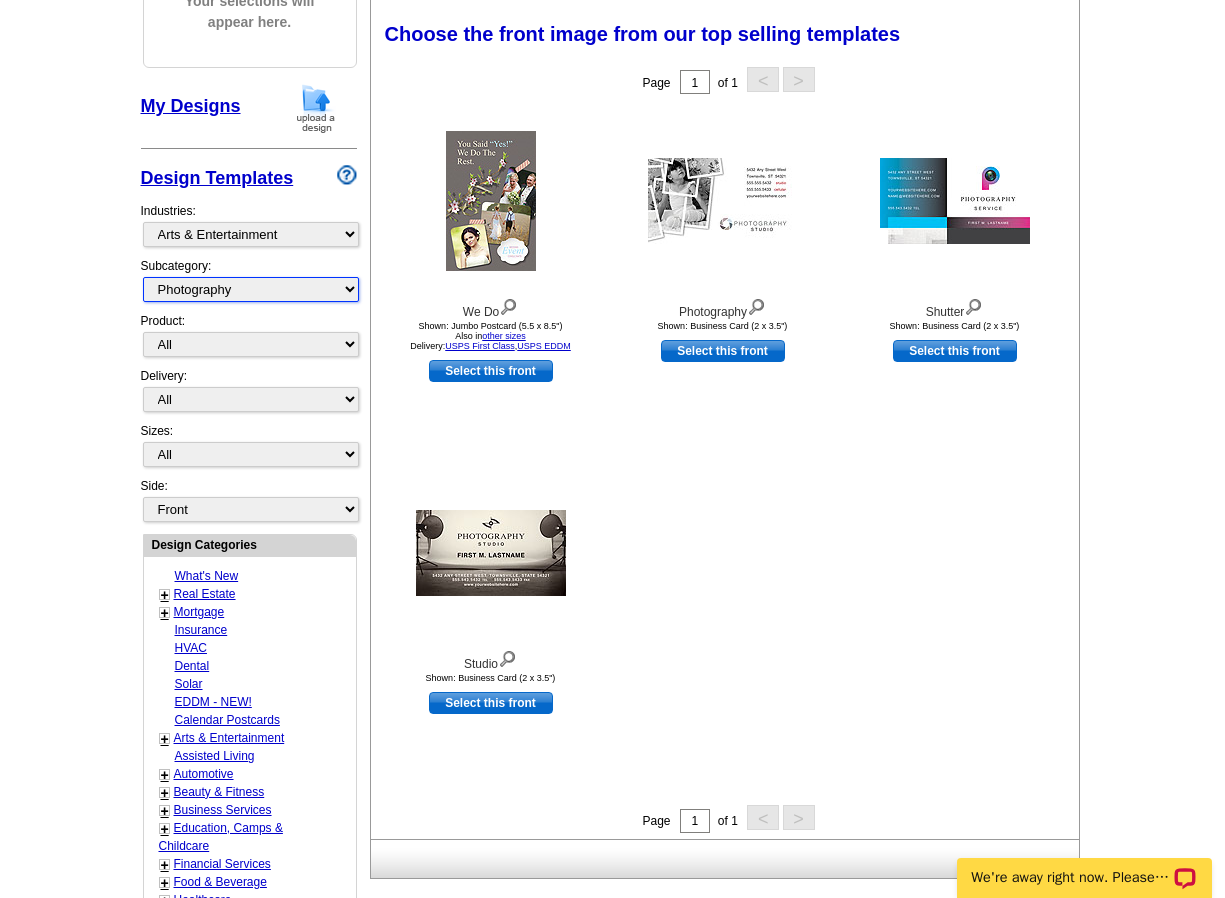 scroll, scrollTop: 412, scrollLeft: 0, axis: vertical 